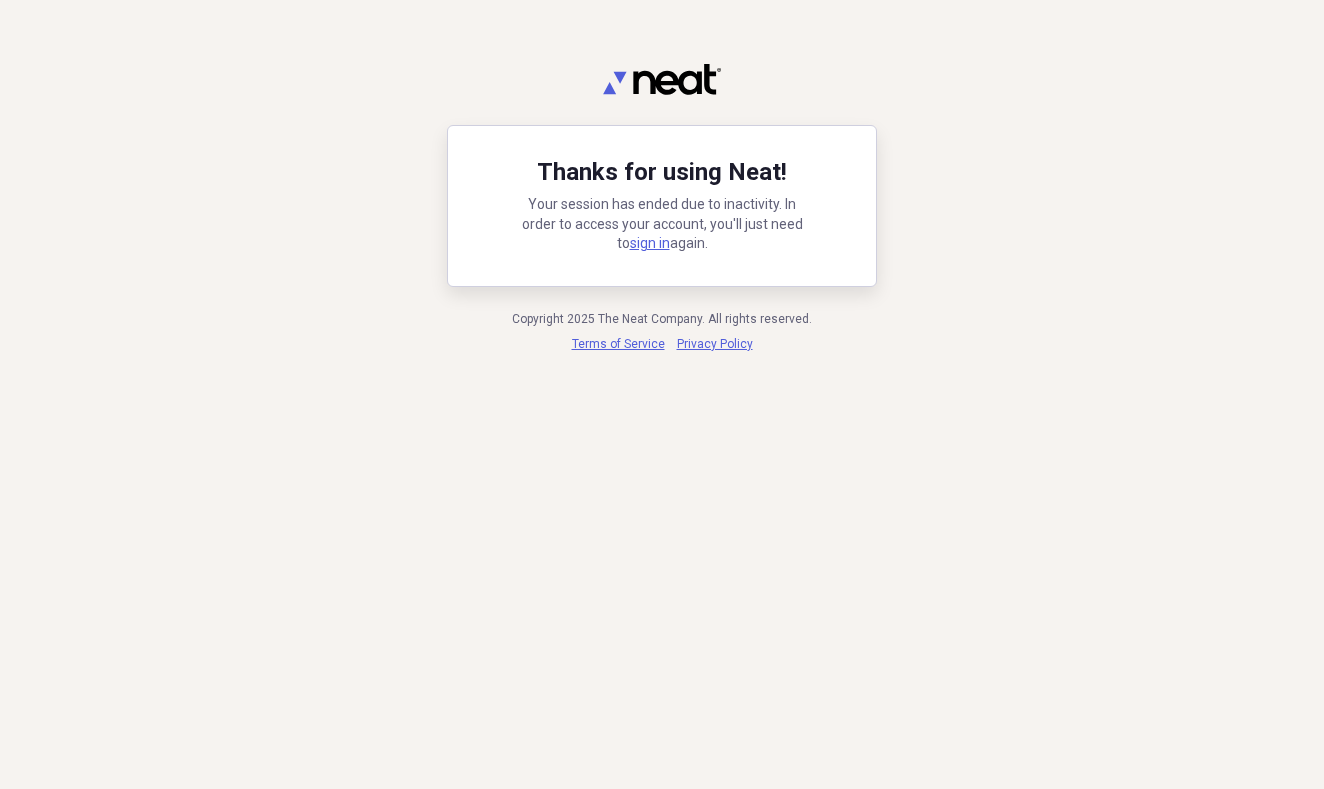 scroll, scrollTop: 0, scrollLeft: 0, axis: both 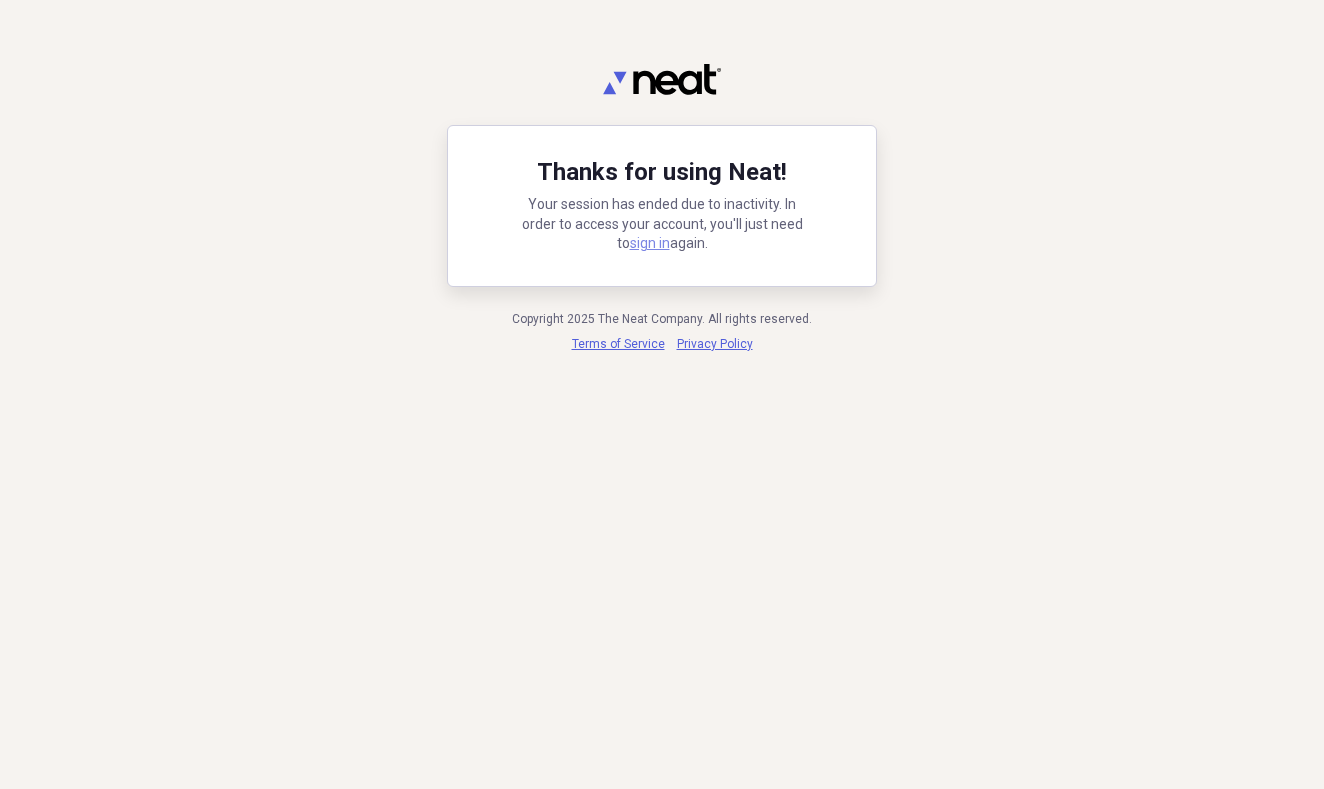 click on "sign in" at bounding box center [650, 243] 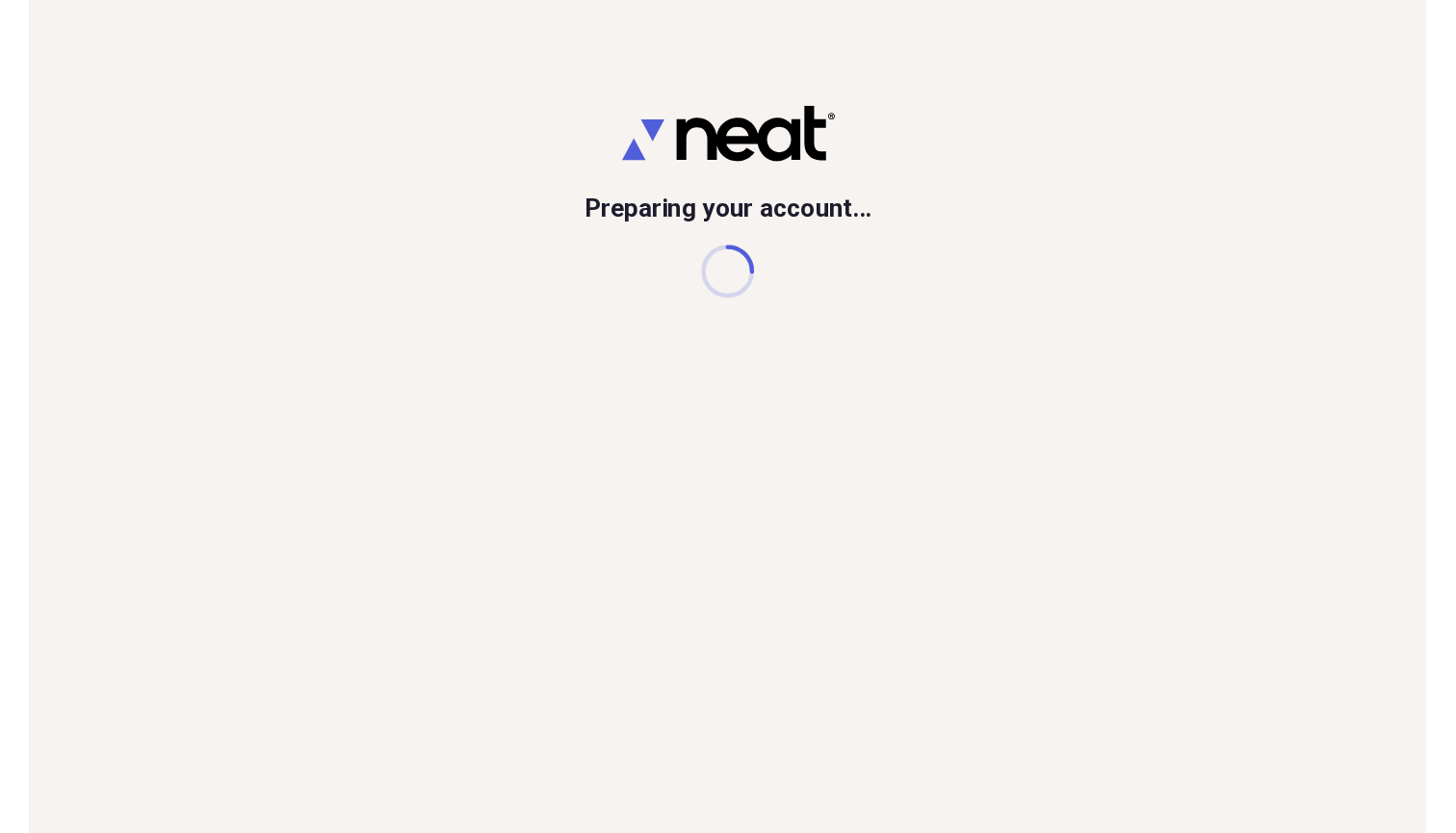 scroll, scrollTop: 0, scrollLeft: 0, axis: both 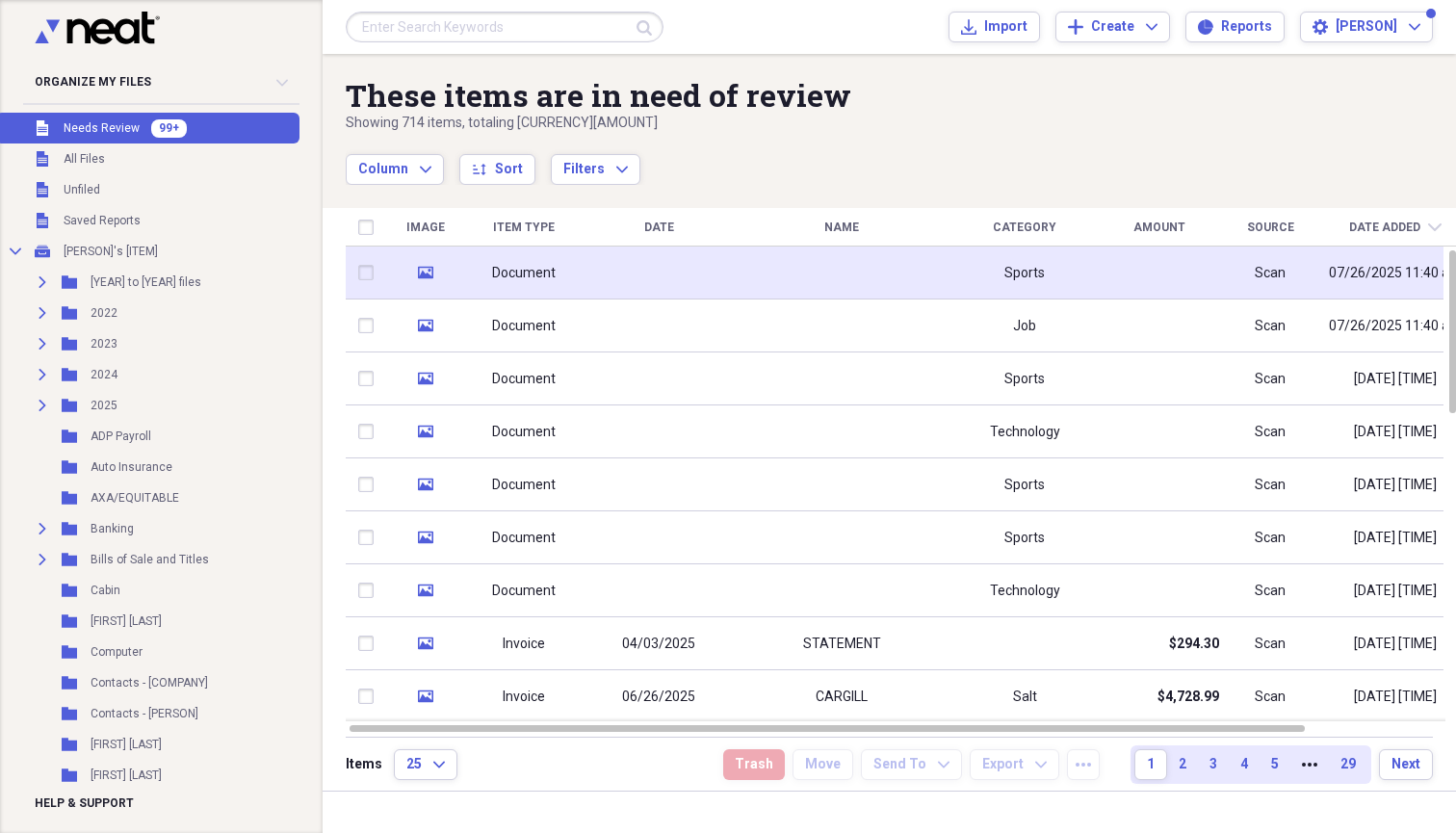 click on "Document" at bounding box center (524, 273) 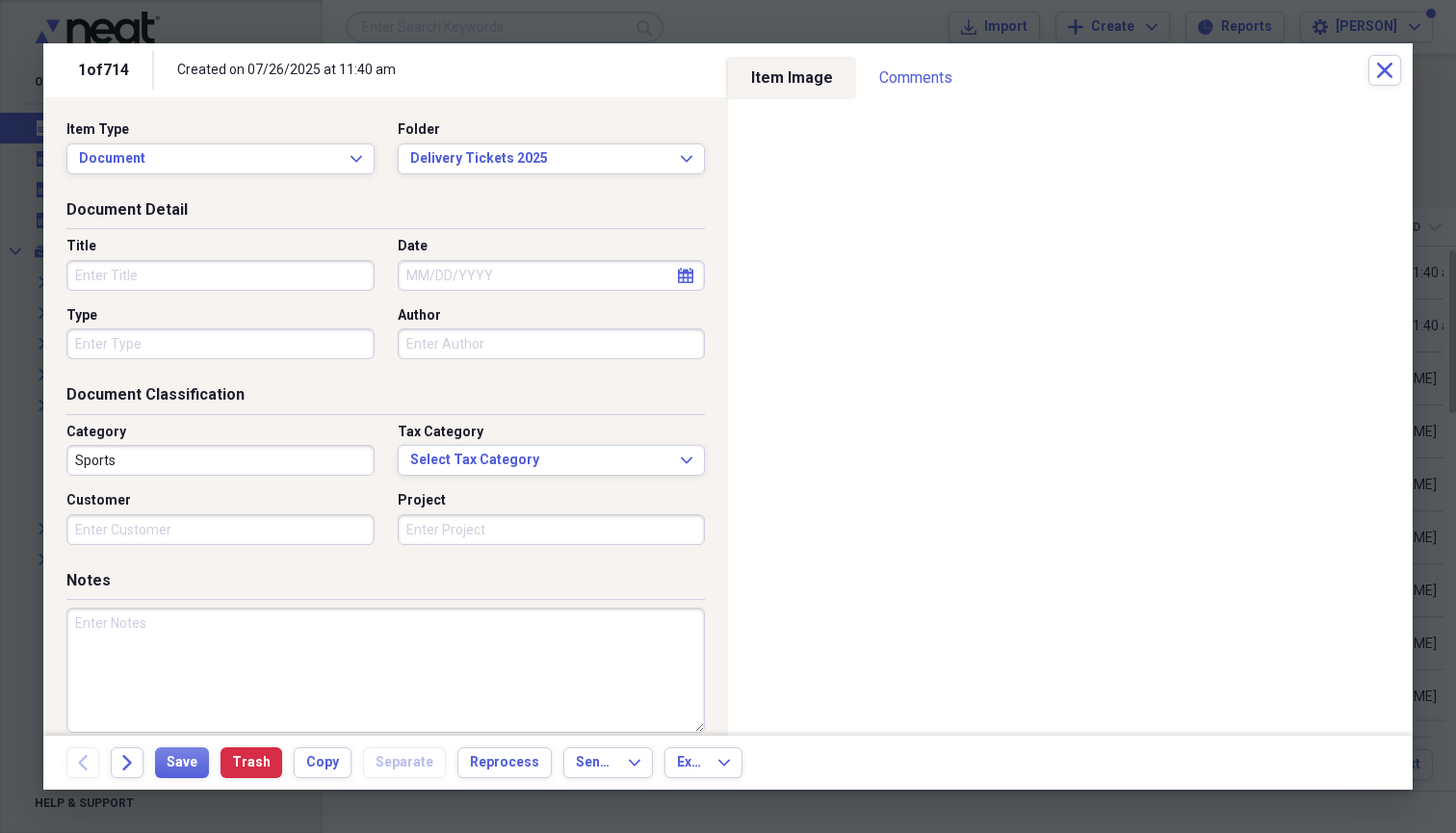 click on "Title" at bounding box center [221, 275] 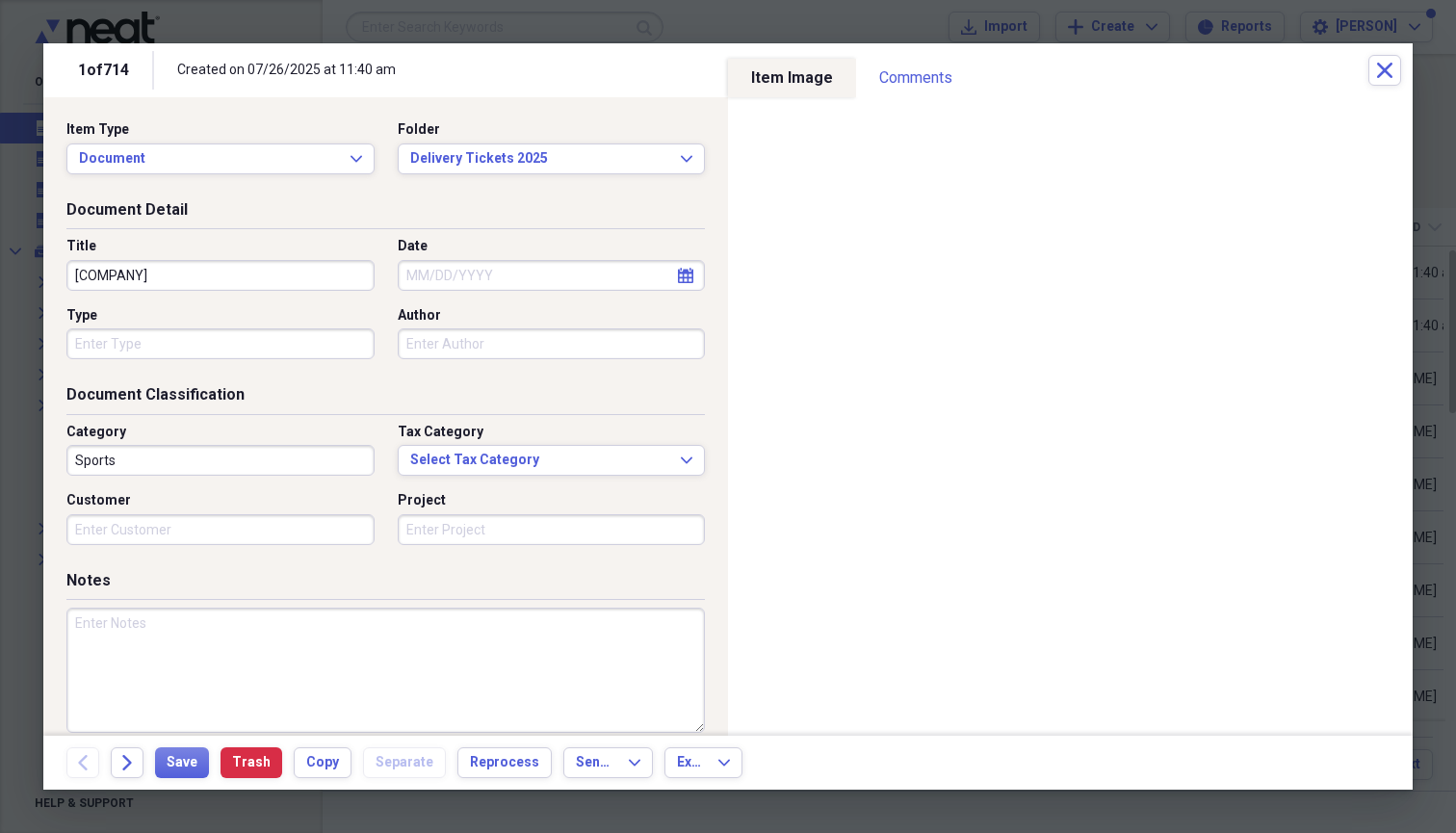 type on "[COMPANY]" 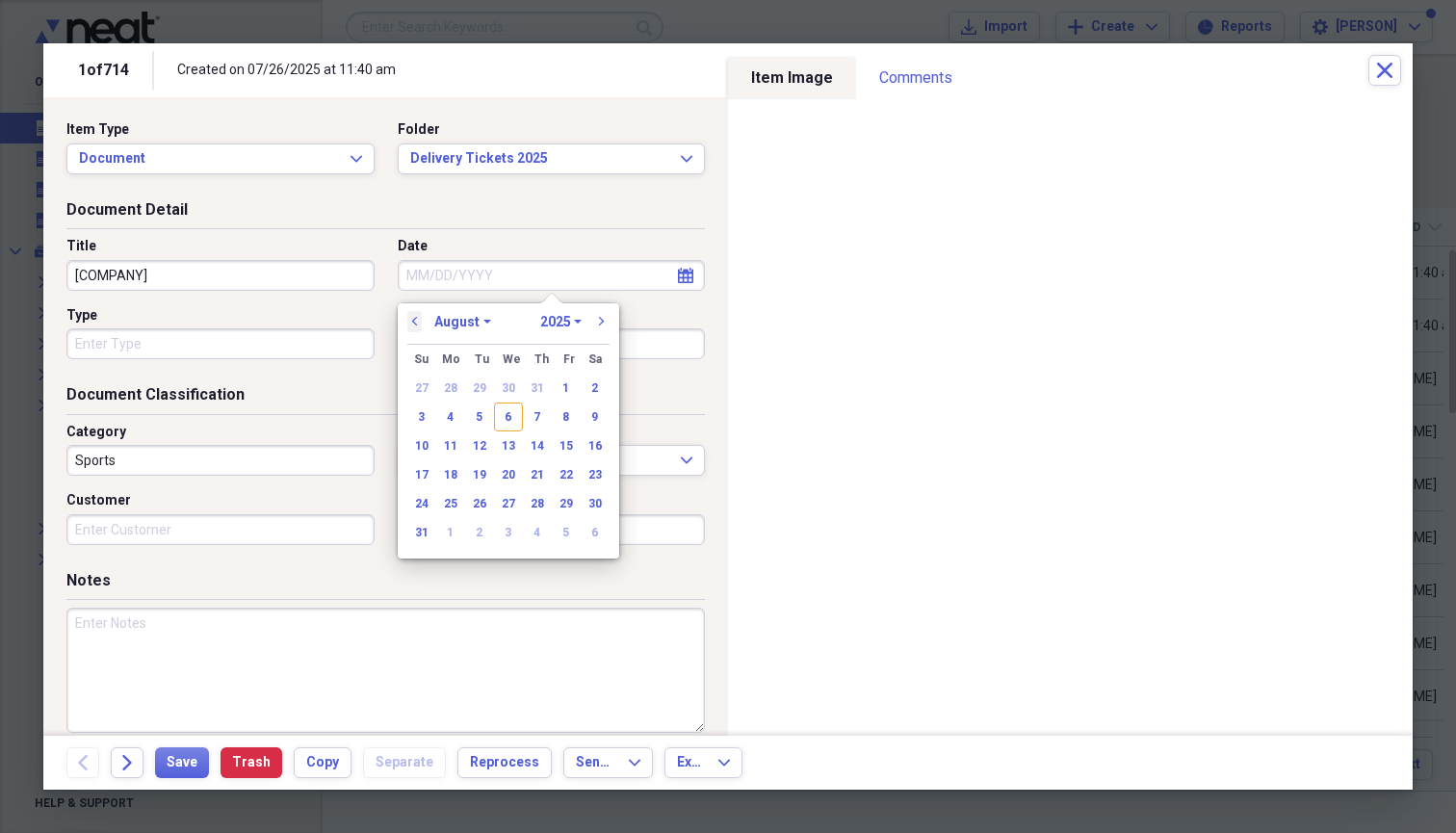 click on "previous" at bounding box center (415, 322) 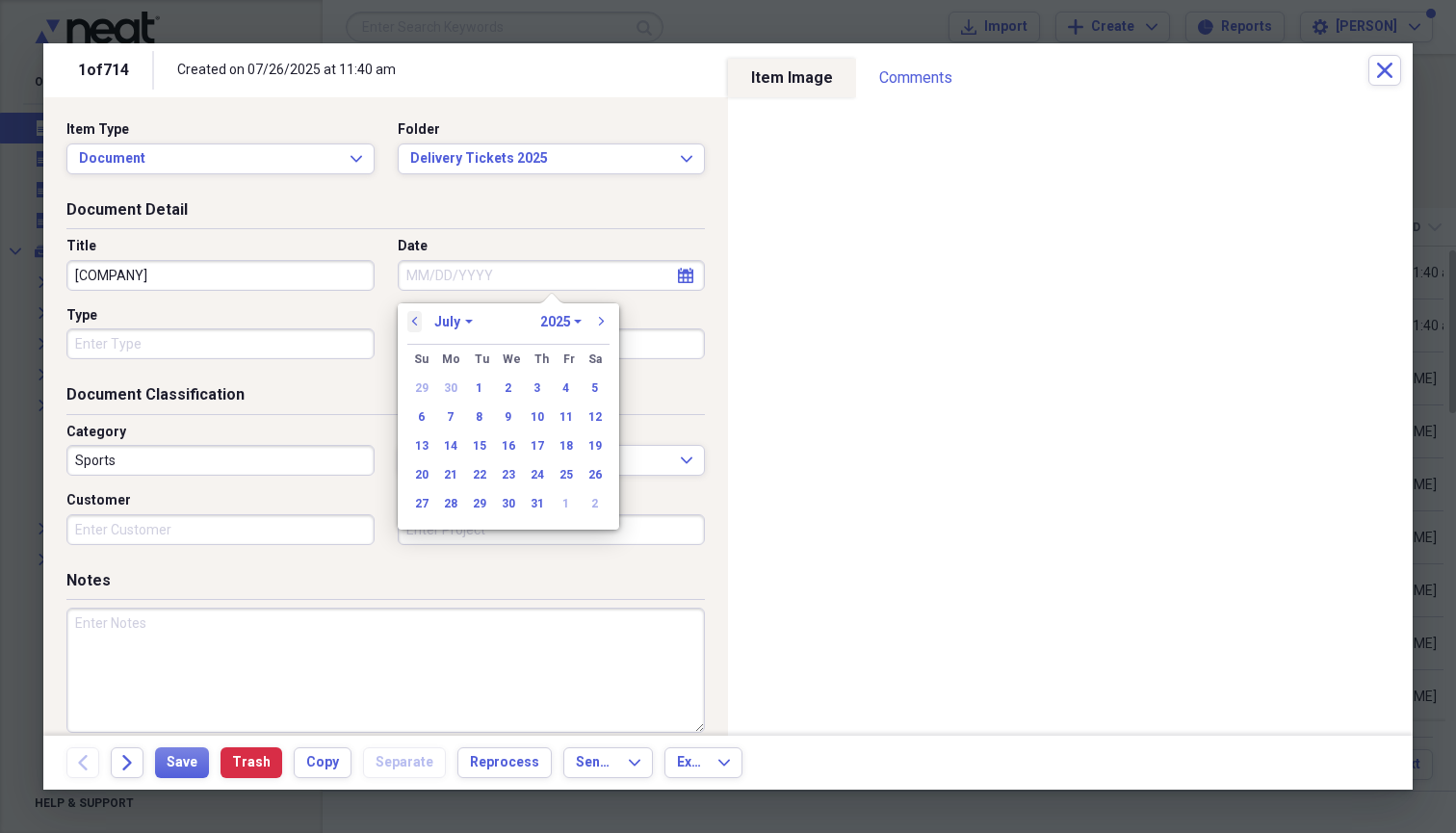 click on "previous" at bounding box center (415, 322) 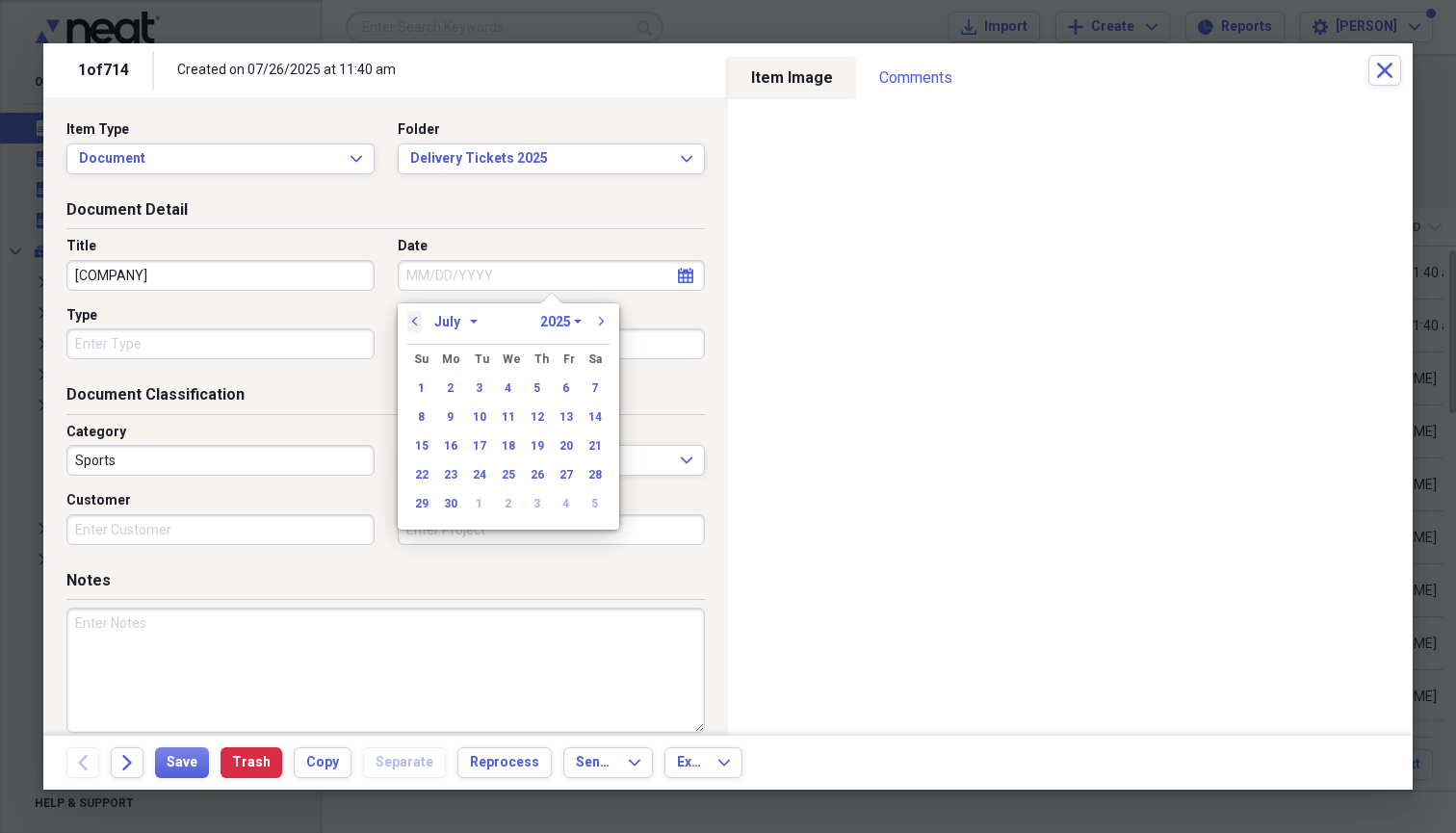 select on "5" 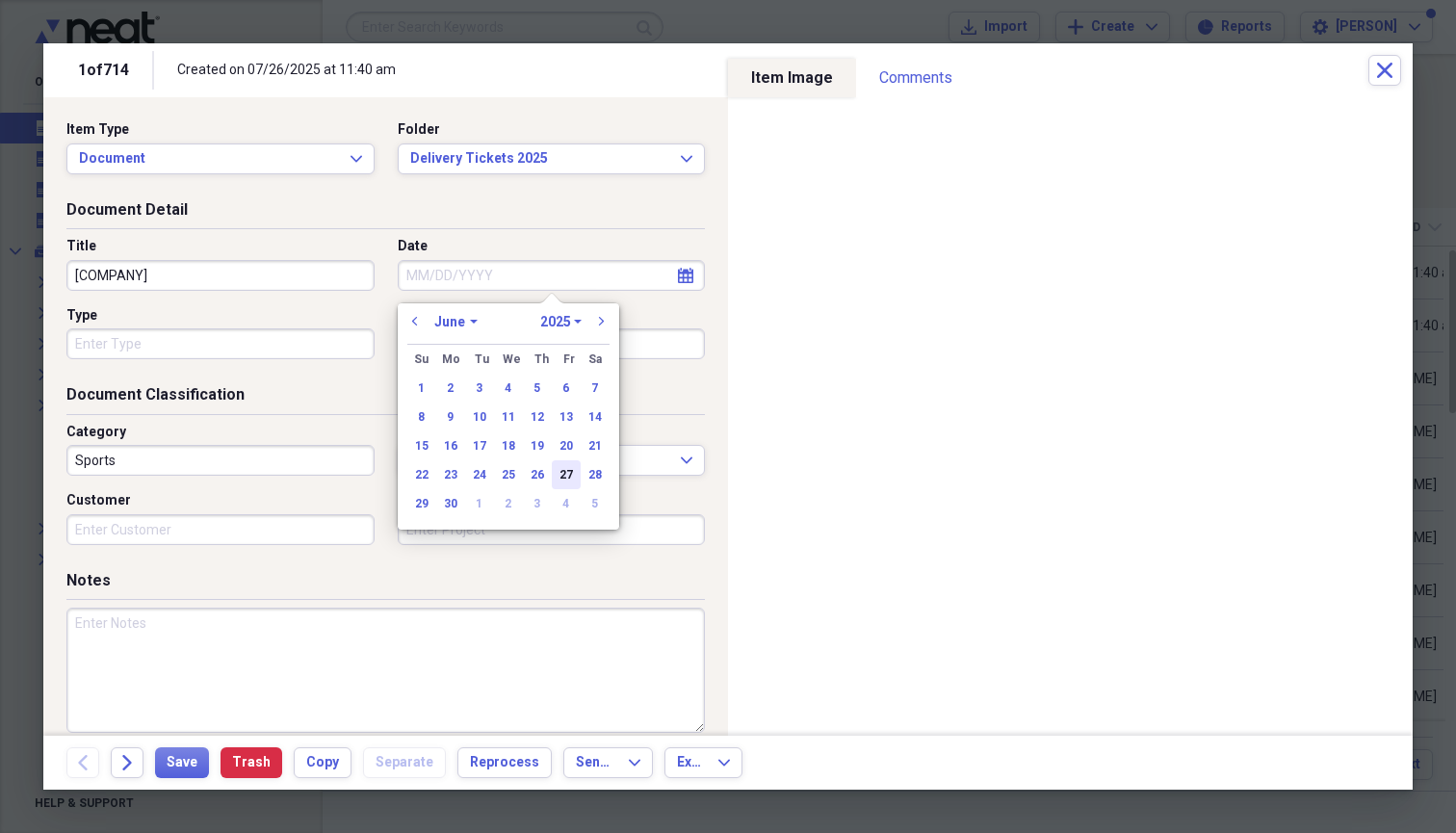 click on "27" at bounding box center [566, 475] 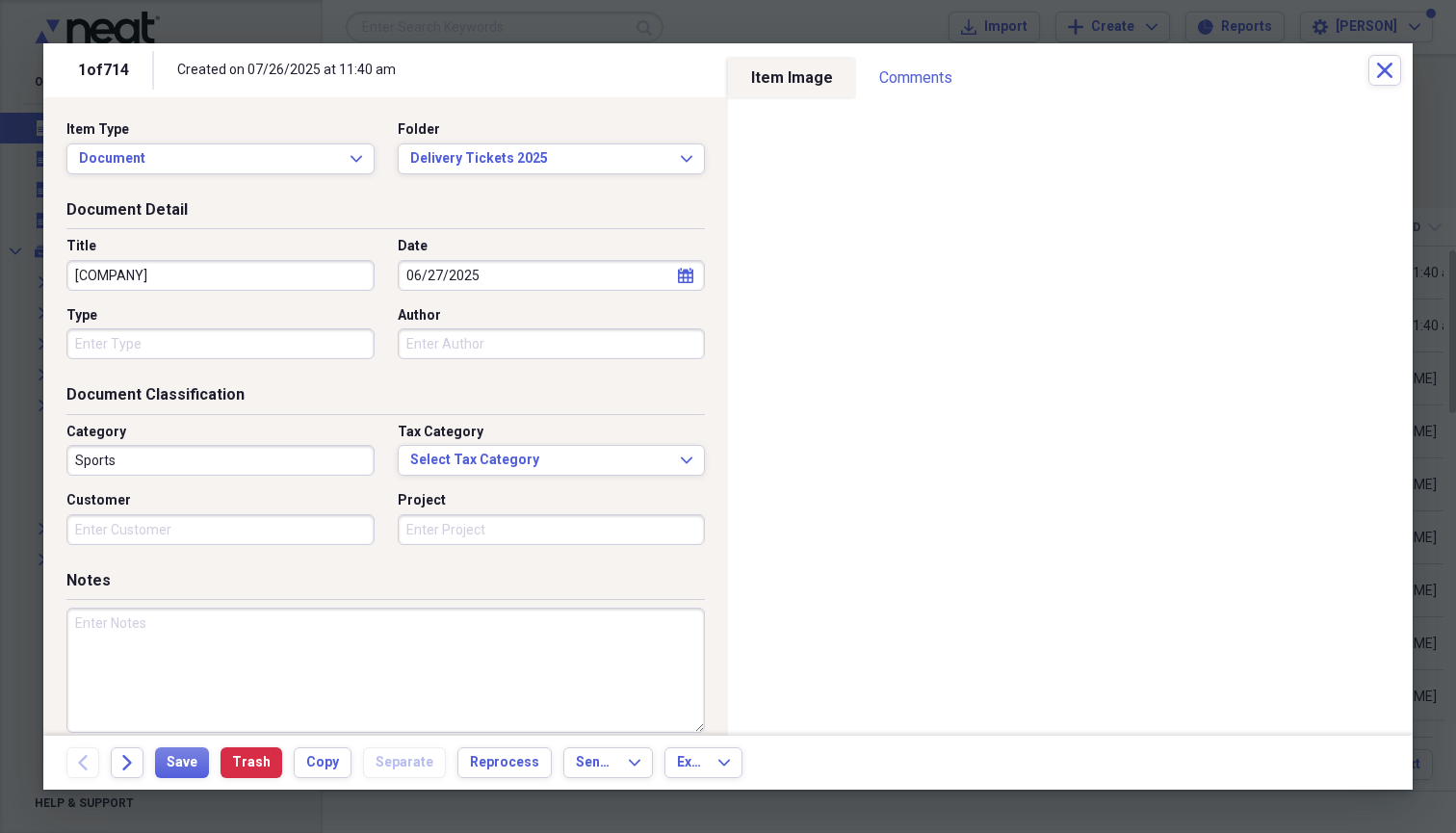click on "Sports" at bounding box center [221, 460] 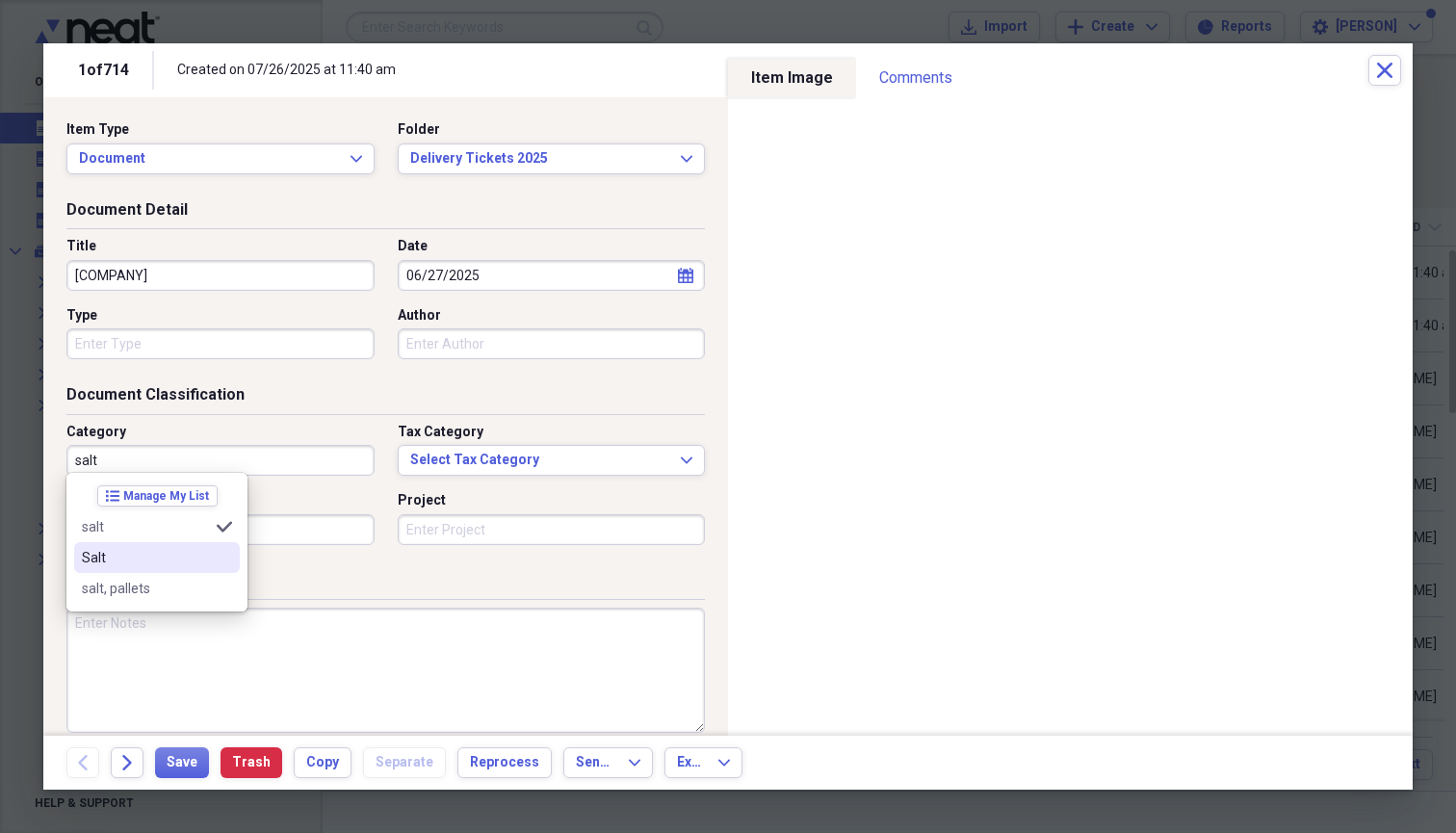 click on "Salt" at bounding box center (145, 558) 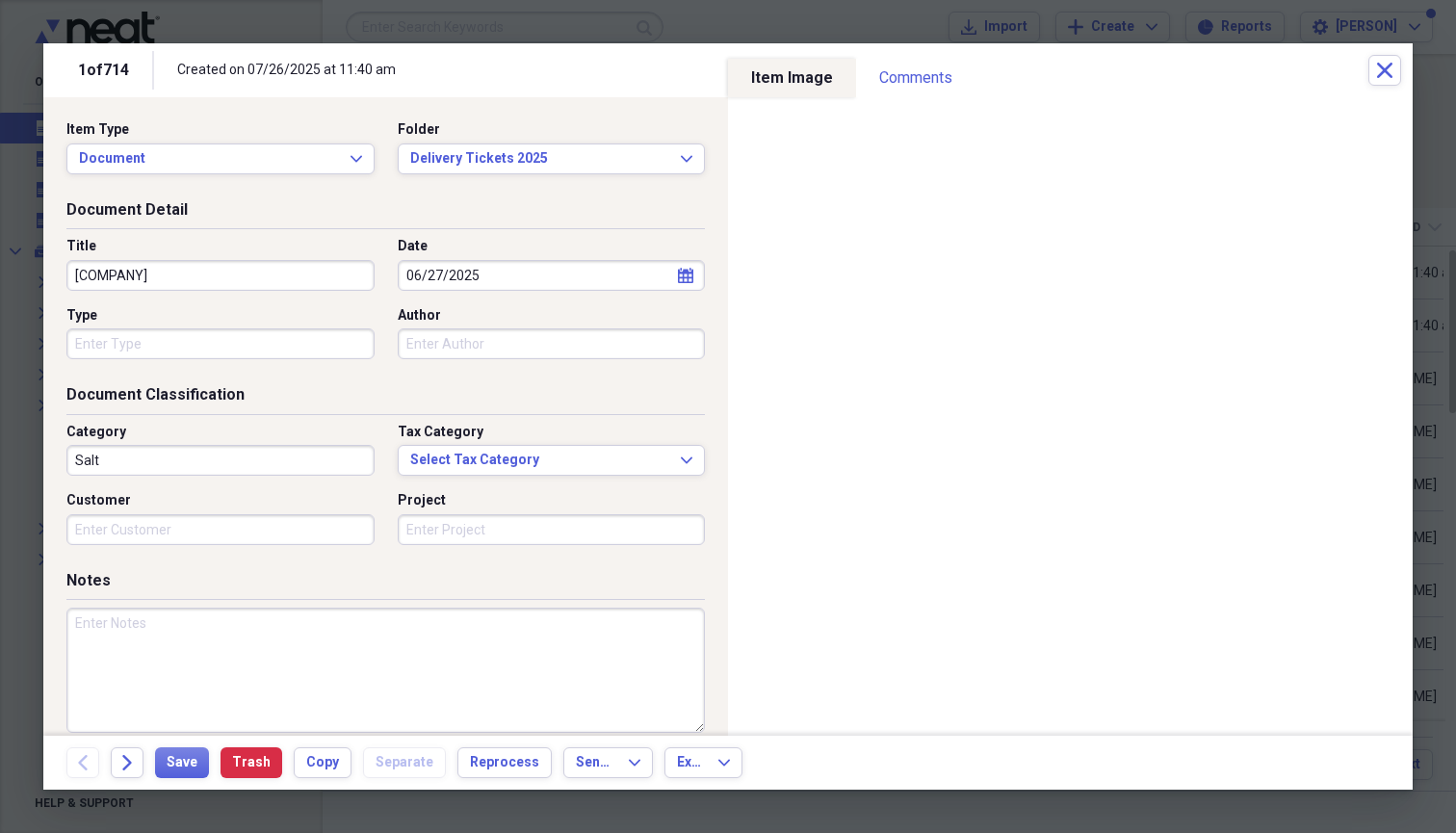 click on "Customer" at bounding box center [221, 530] 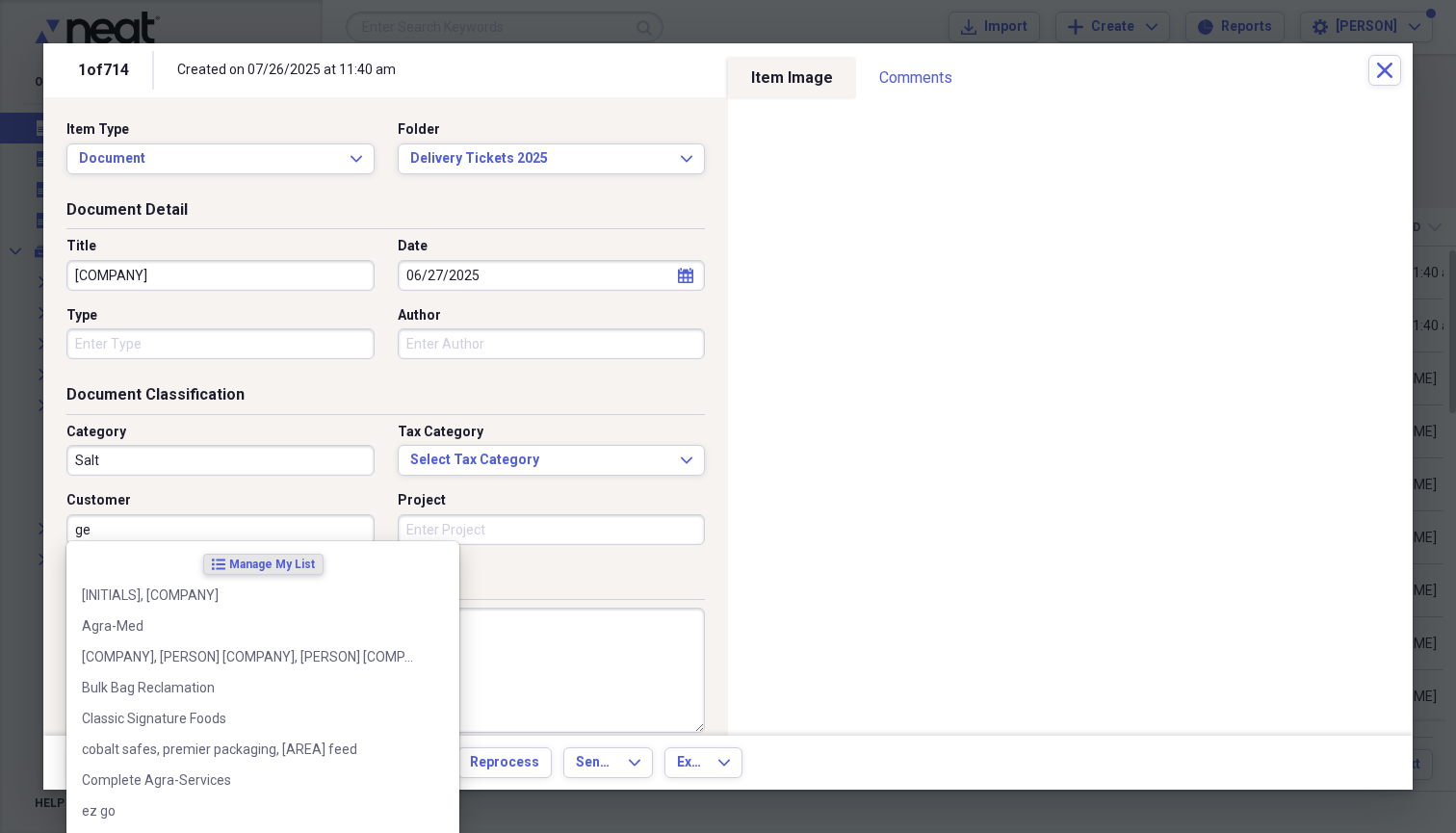 type on "g" 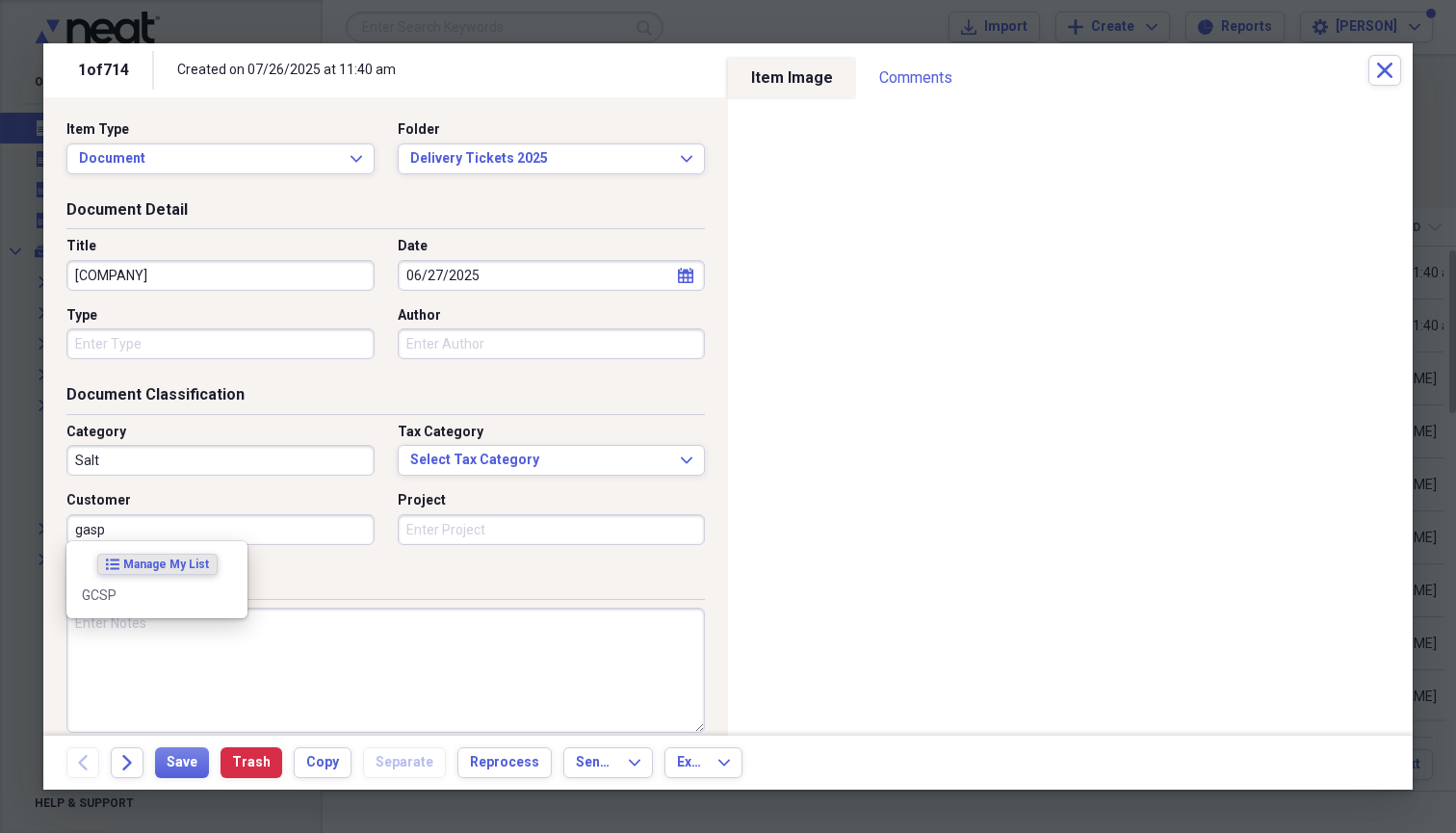 drag, startPoint x: 209, startPoint y: 521, endPoint x: 109, endPoint y: 599, distance: 126.82271 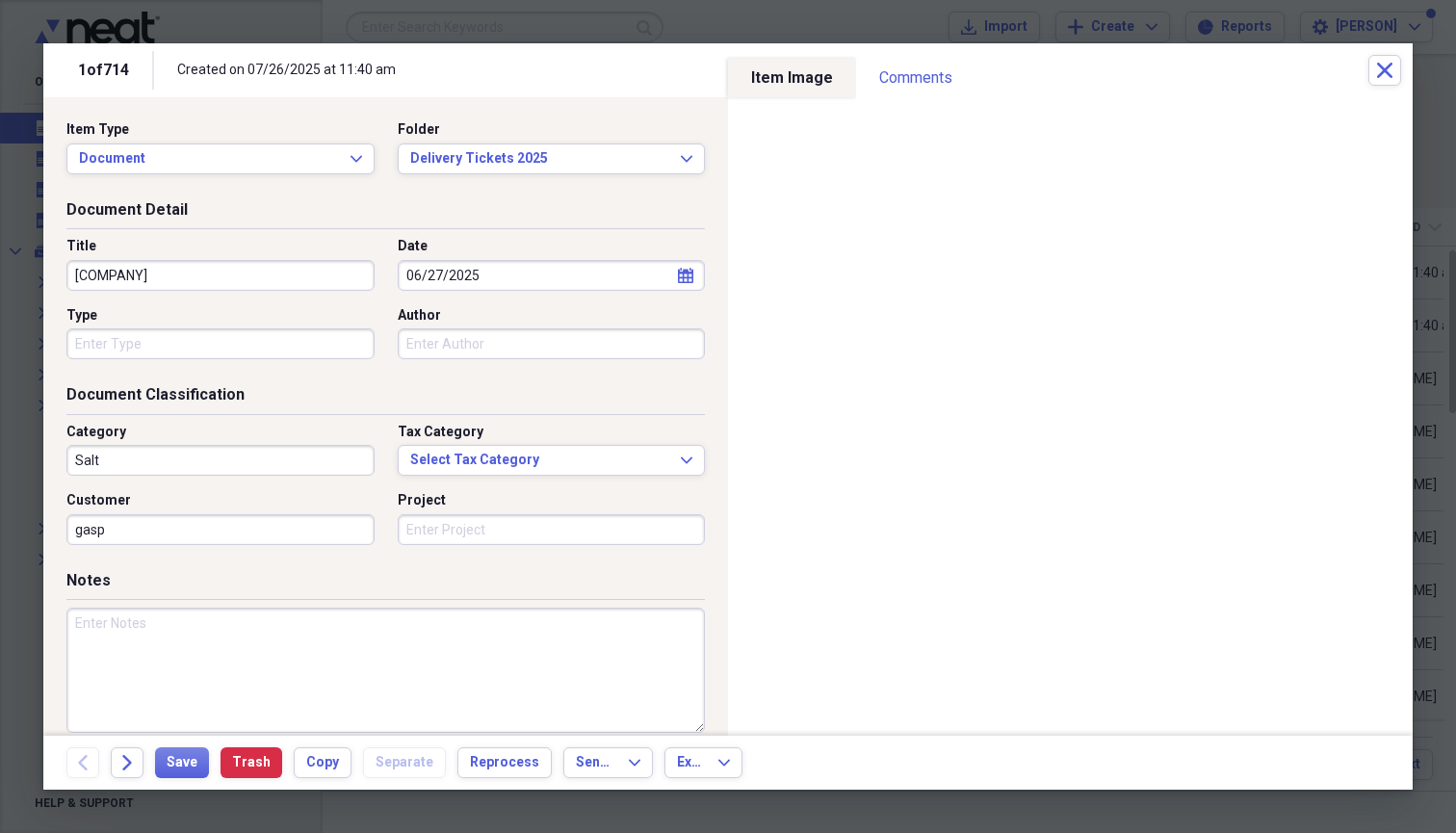 click on "gasp" at bounding box center (221, 530) 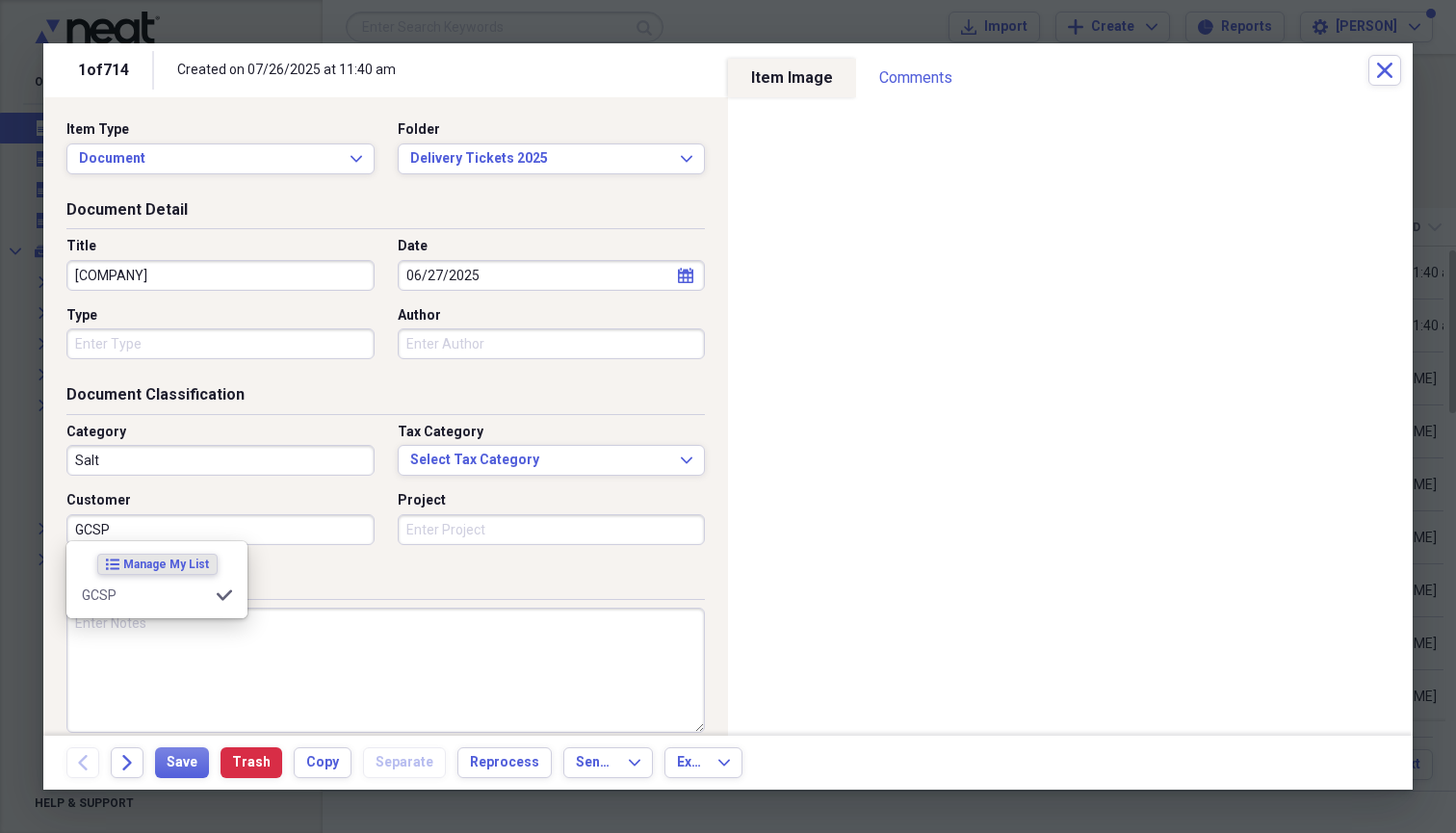 type on "GCSP" 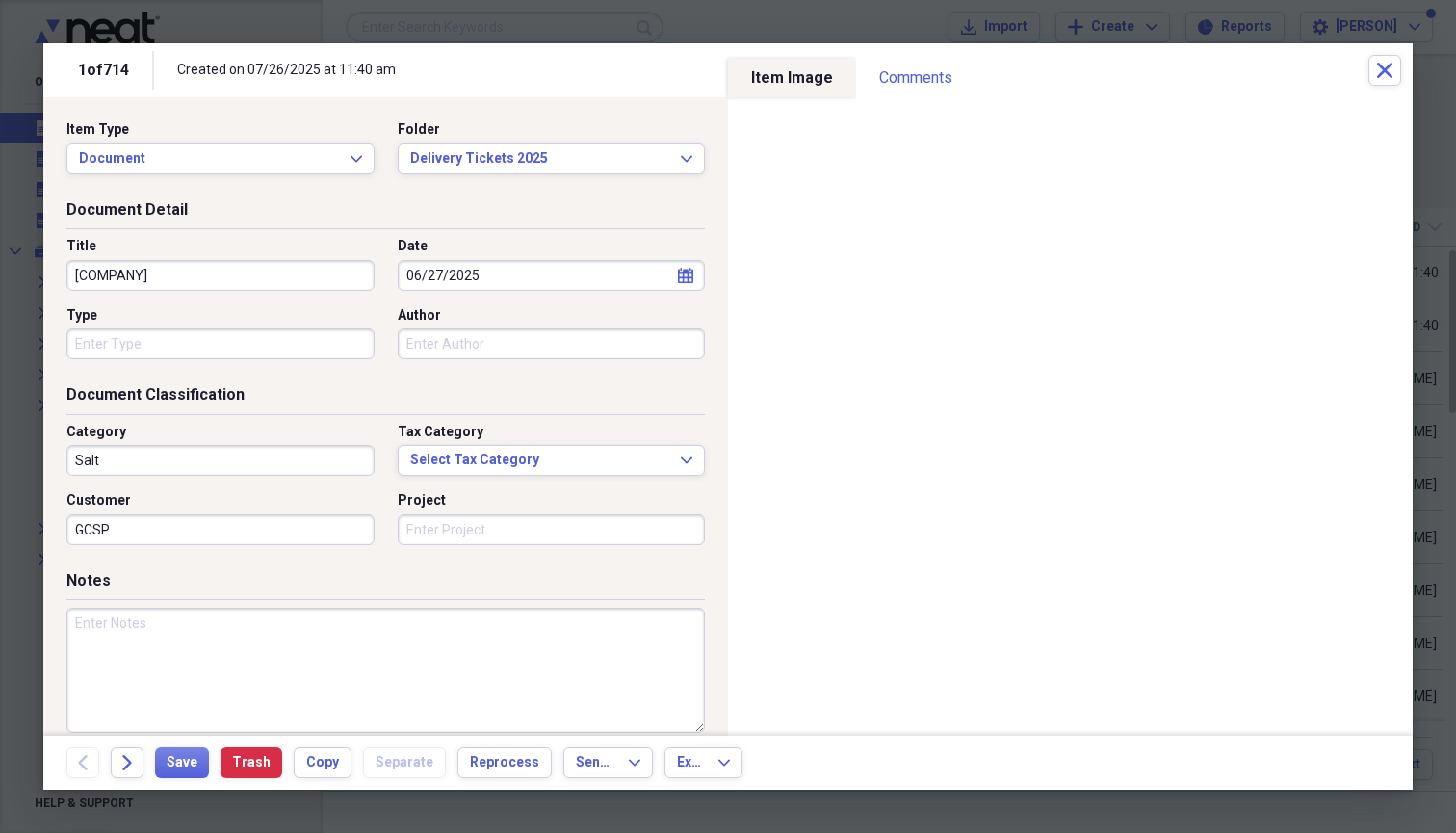 click at bounding box center (385, 670) 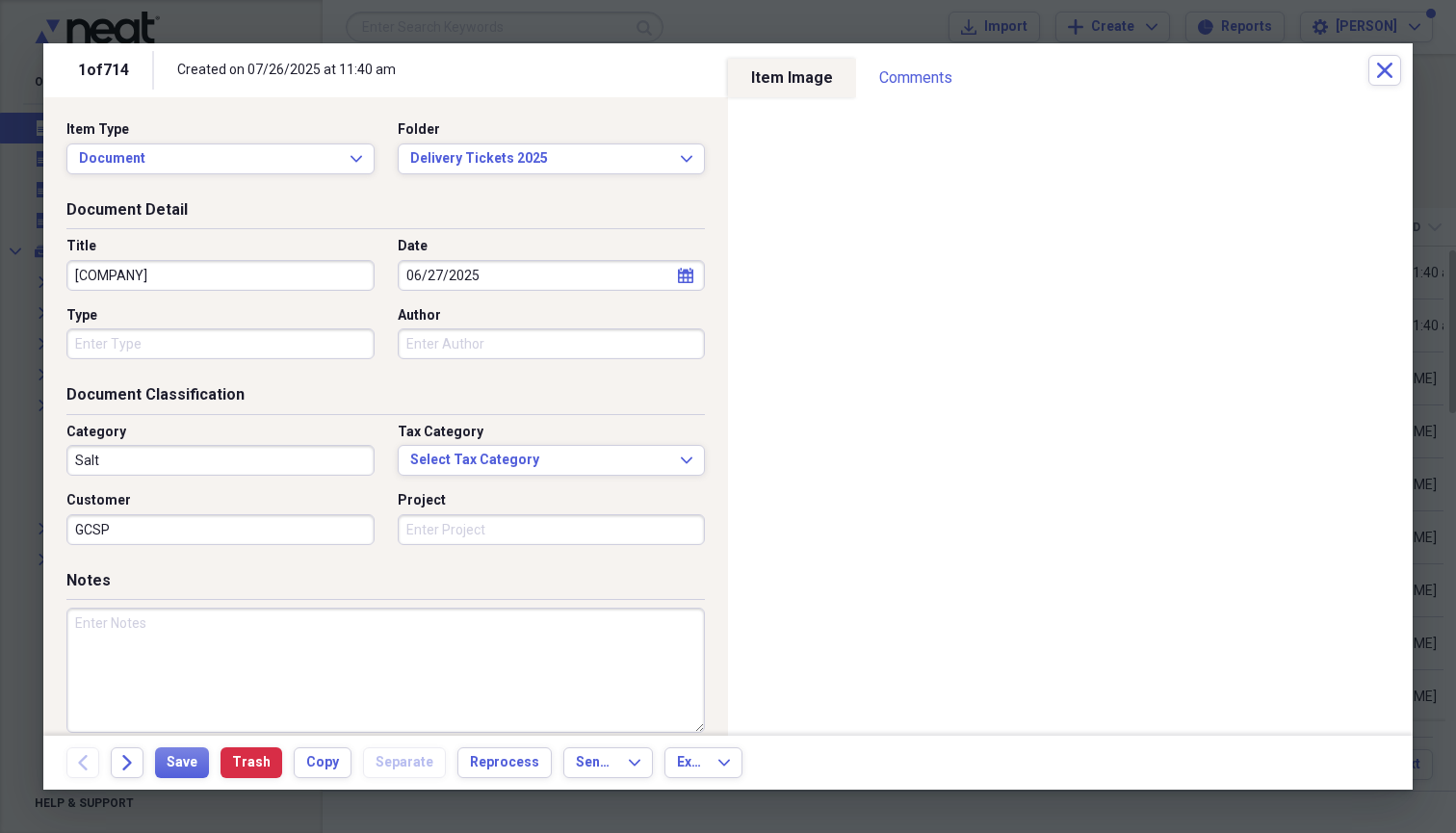 click at bounding box center [385, 670] 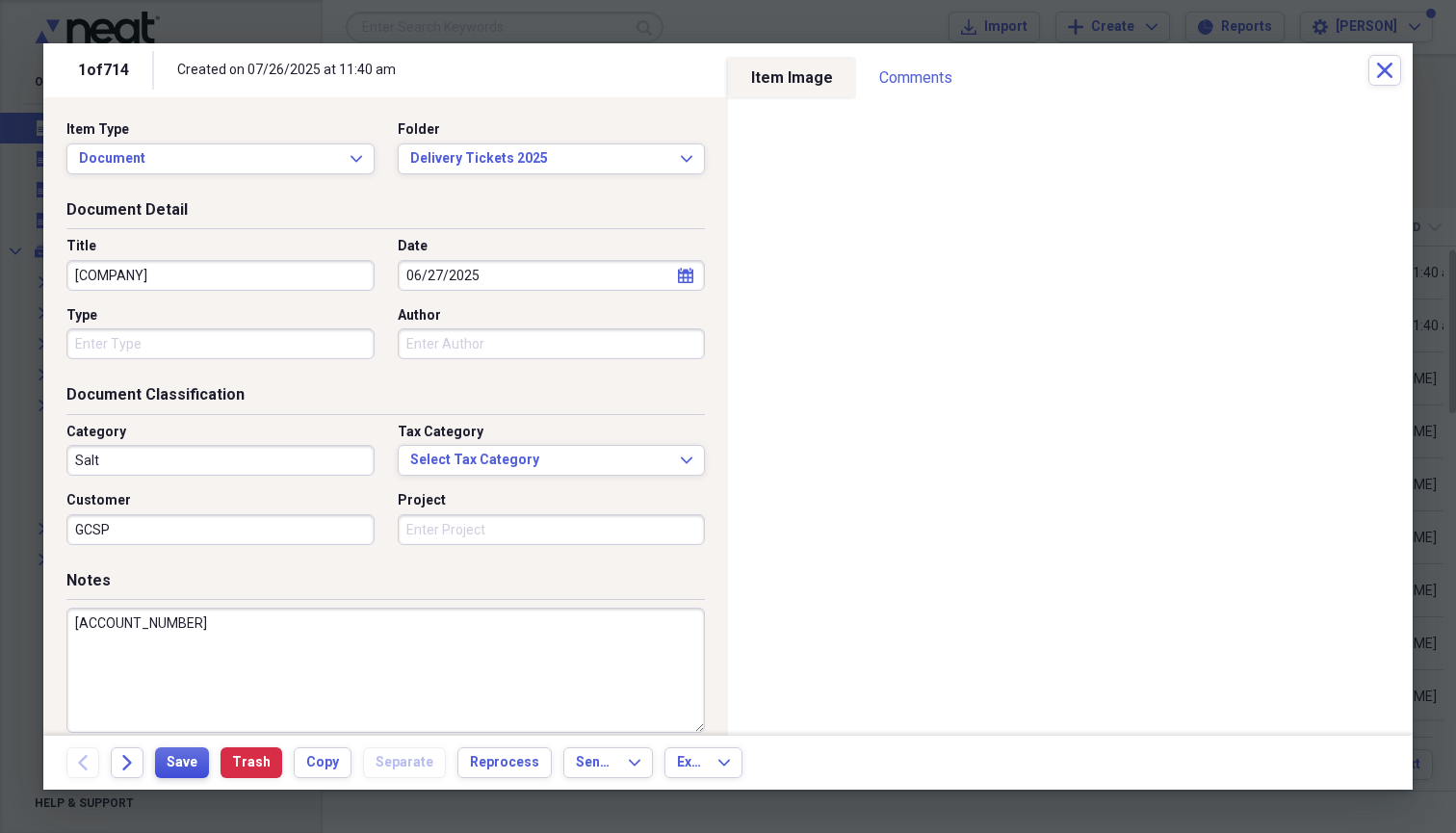 type on "[ACCOUNT_NUMBER]" 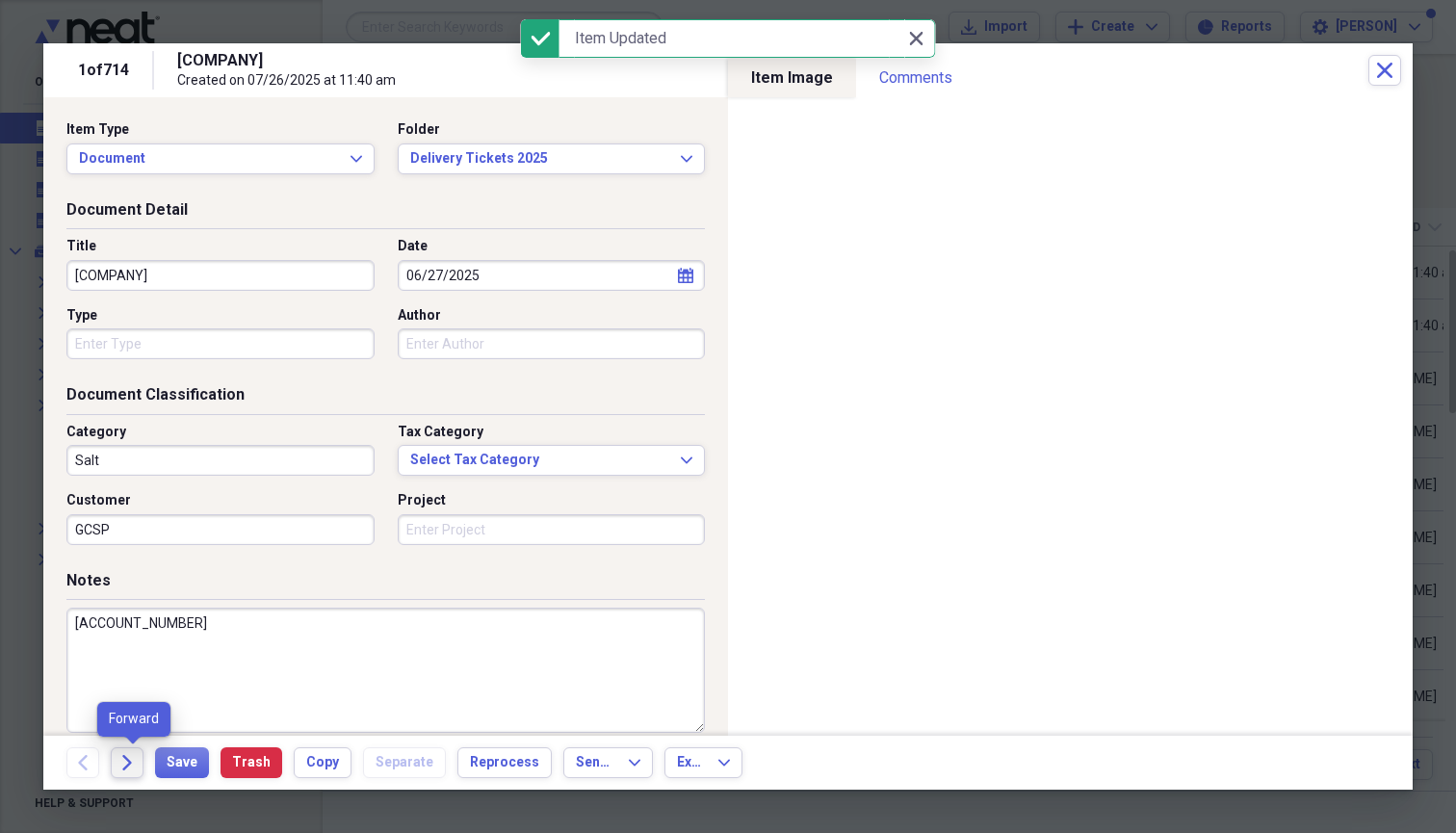 click on "Forward" 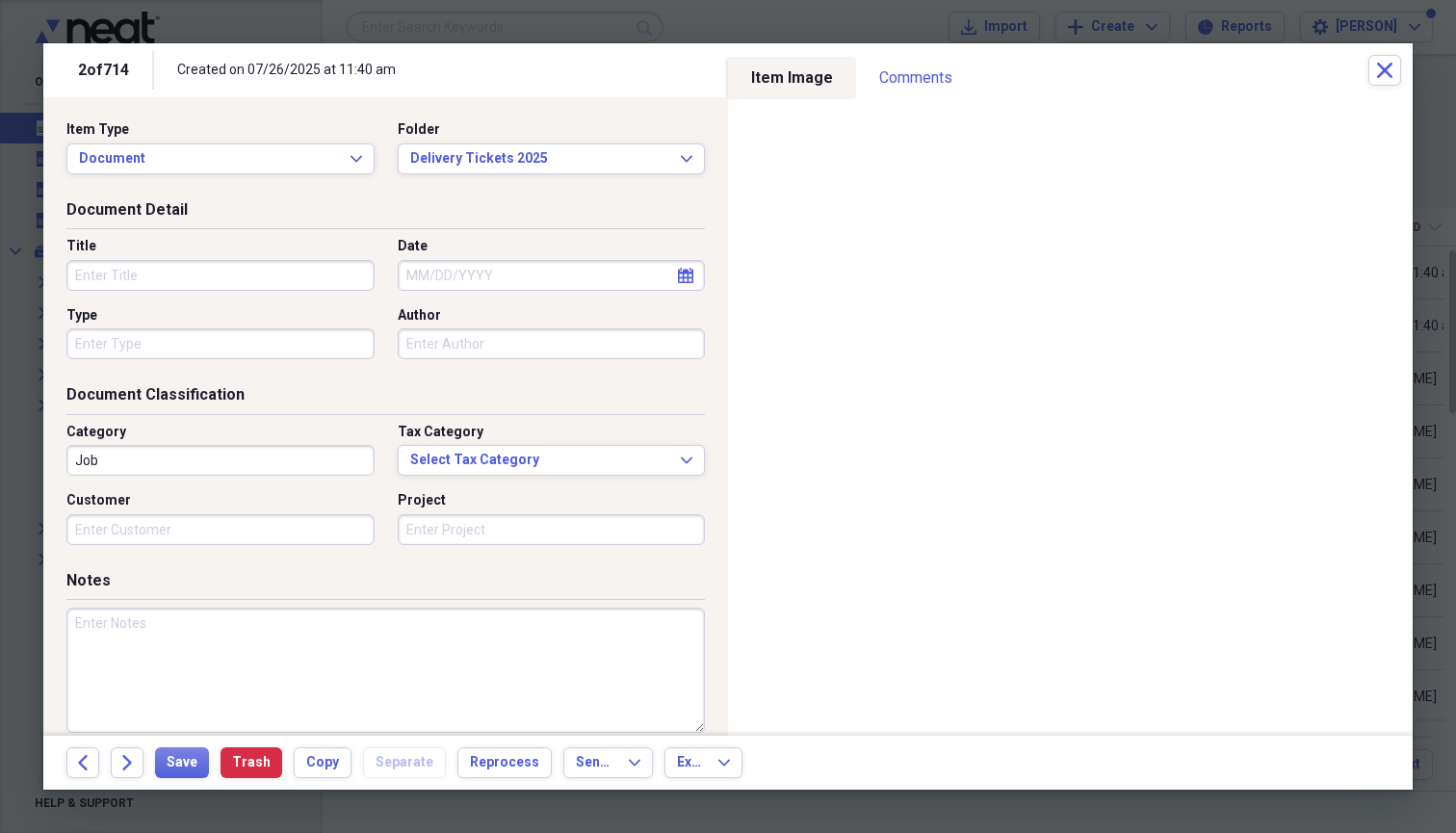 click on "Title" at bounding box center [221, 275] 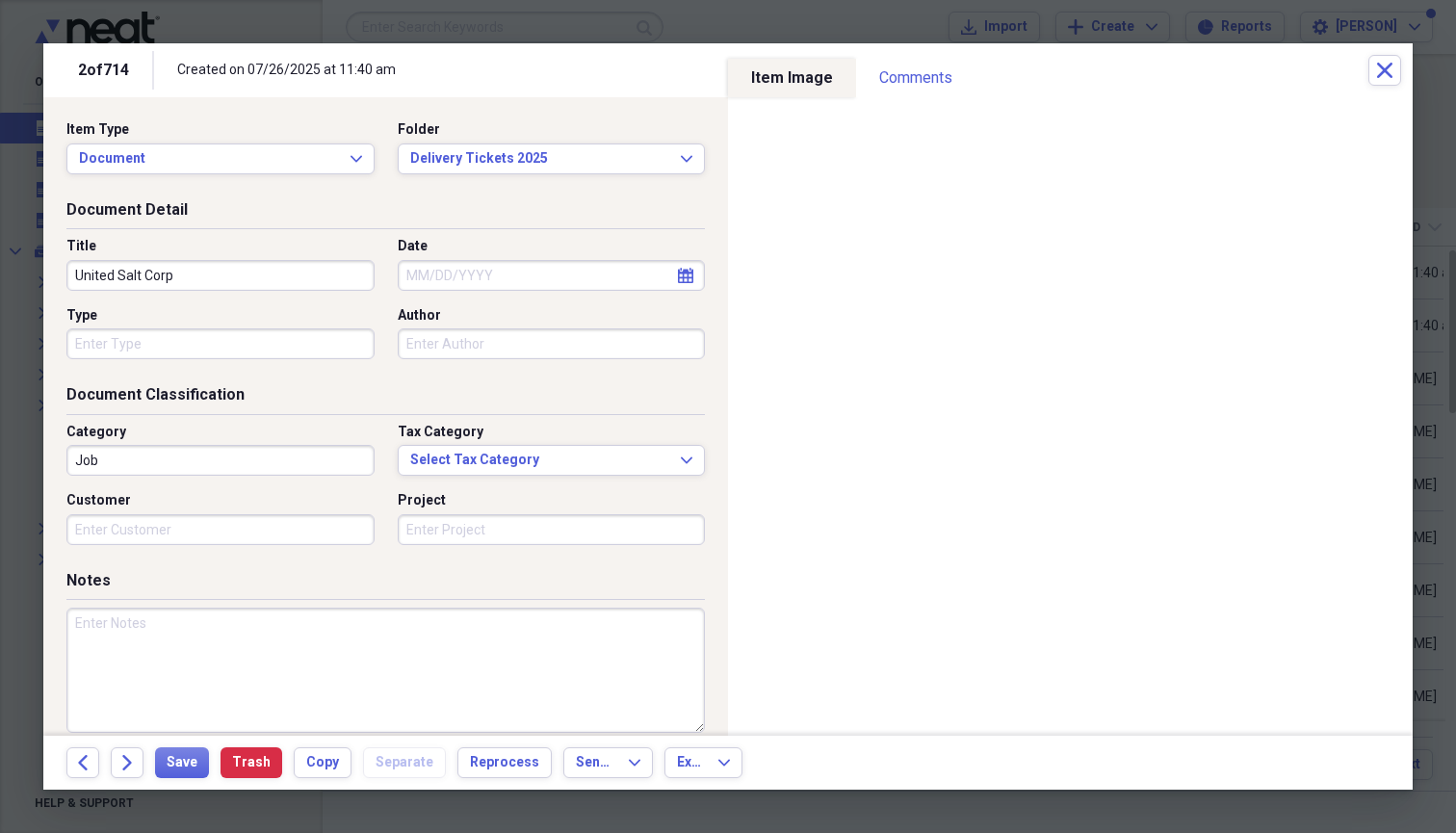 type on "United Salt Corp" 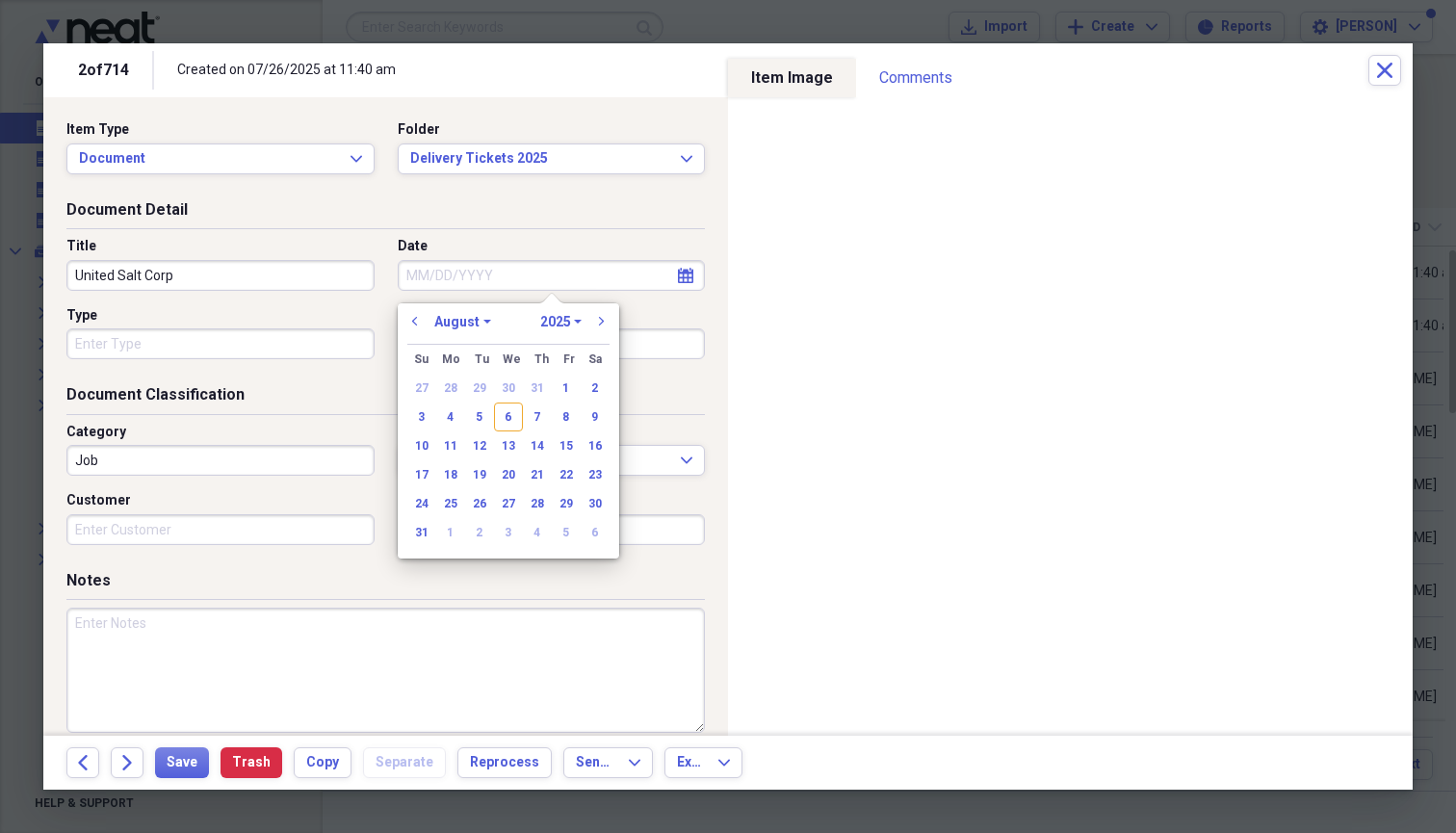 type 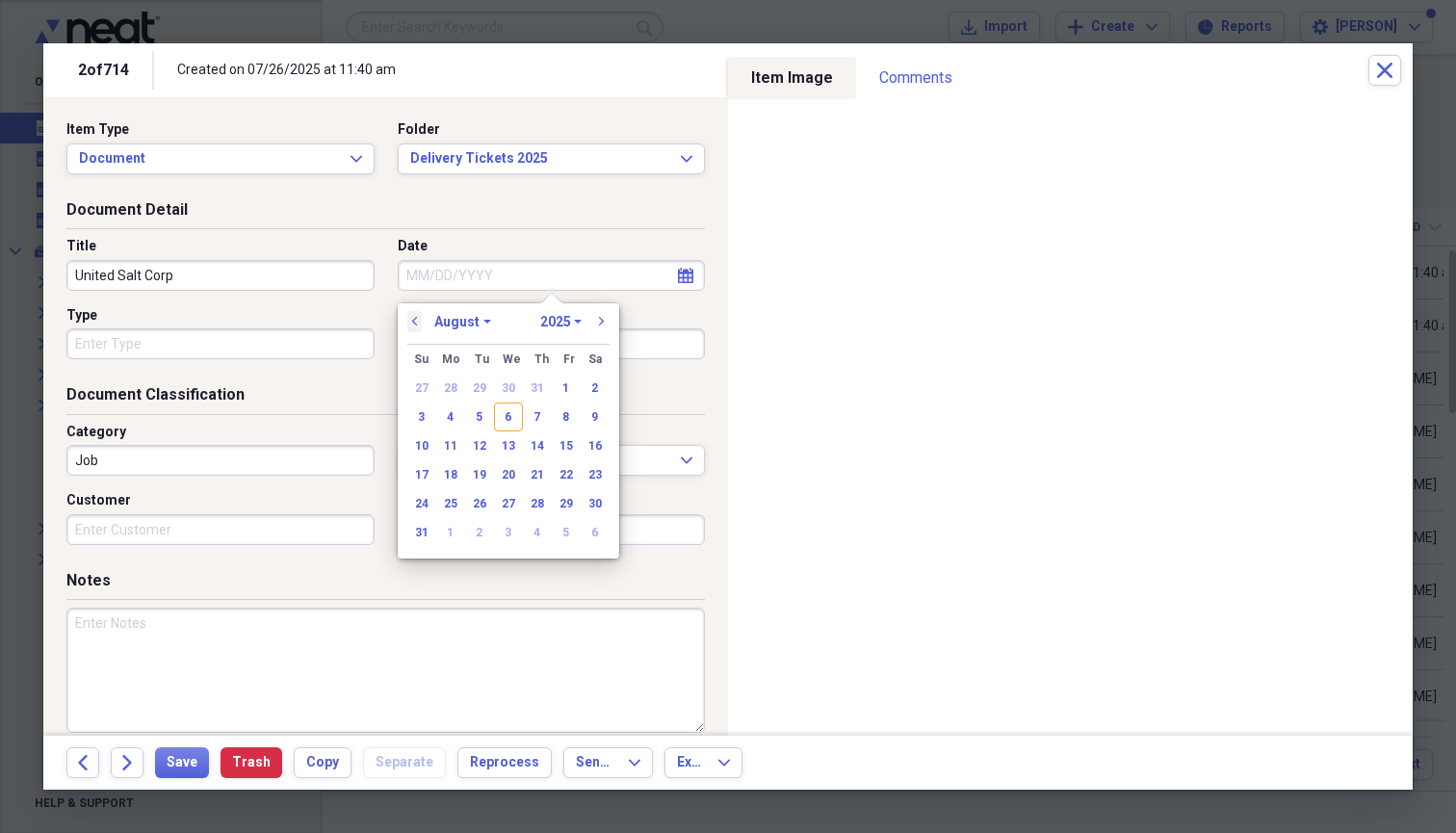 click on "previous" at bounding box center [415, 322] 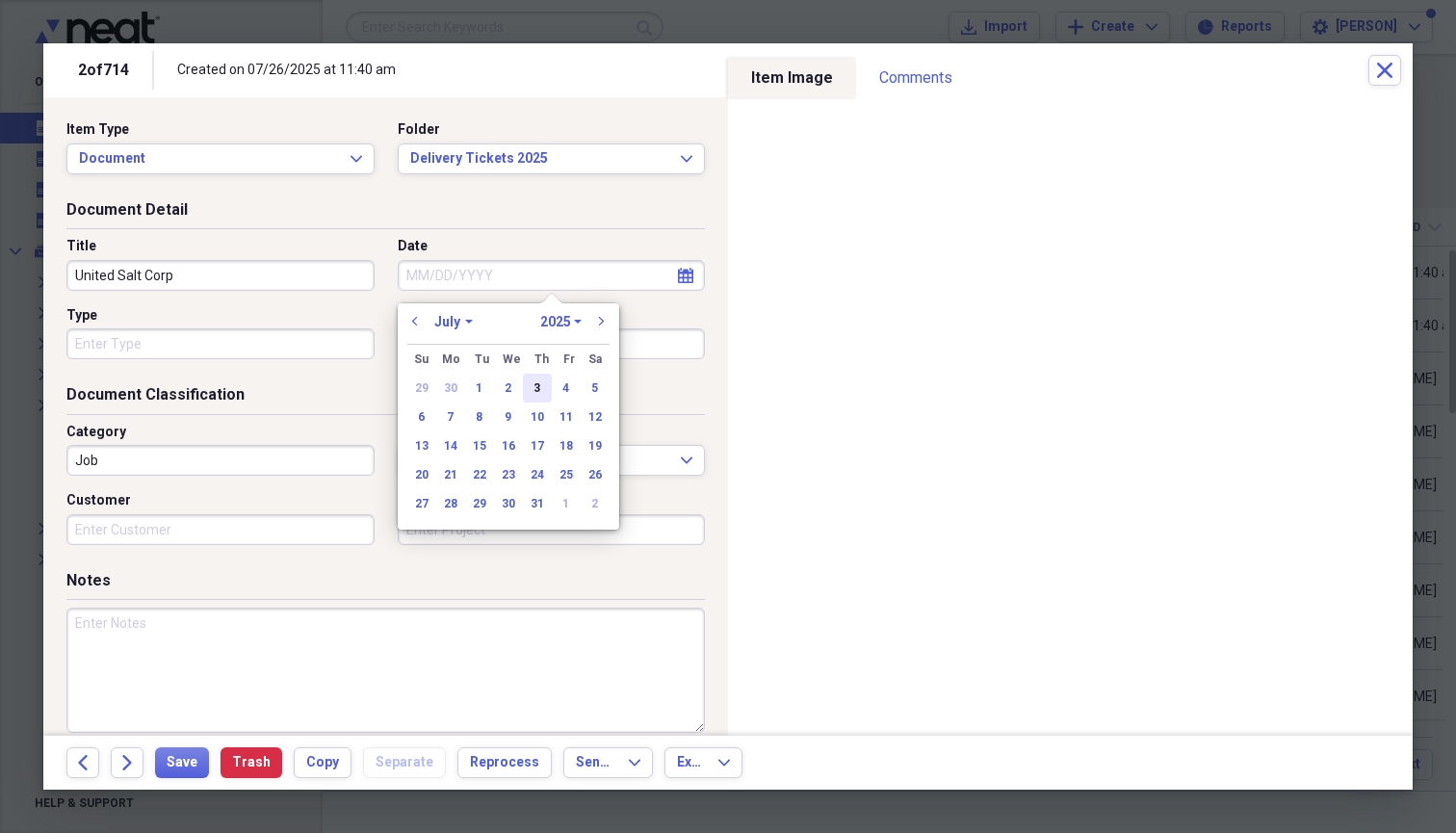 click on "3" at bounding box center (537, 388) 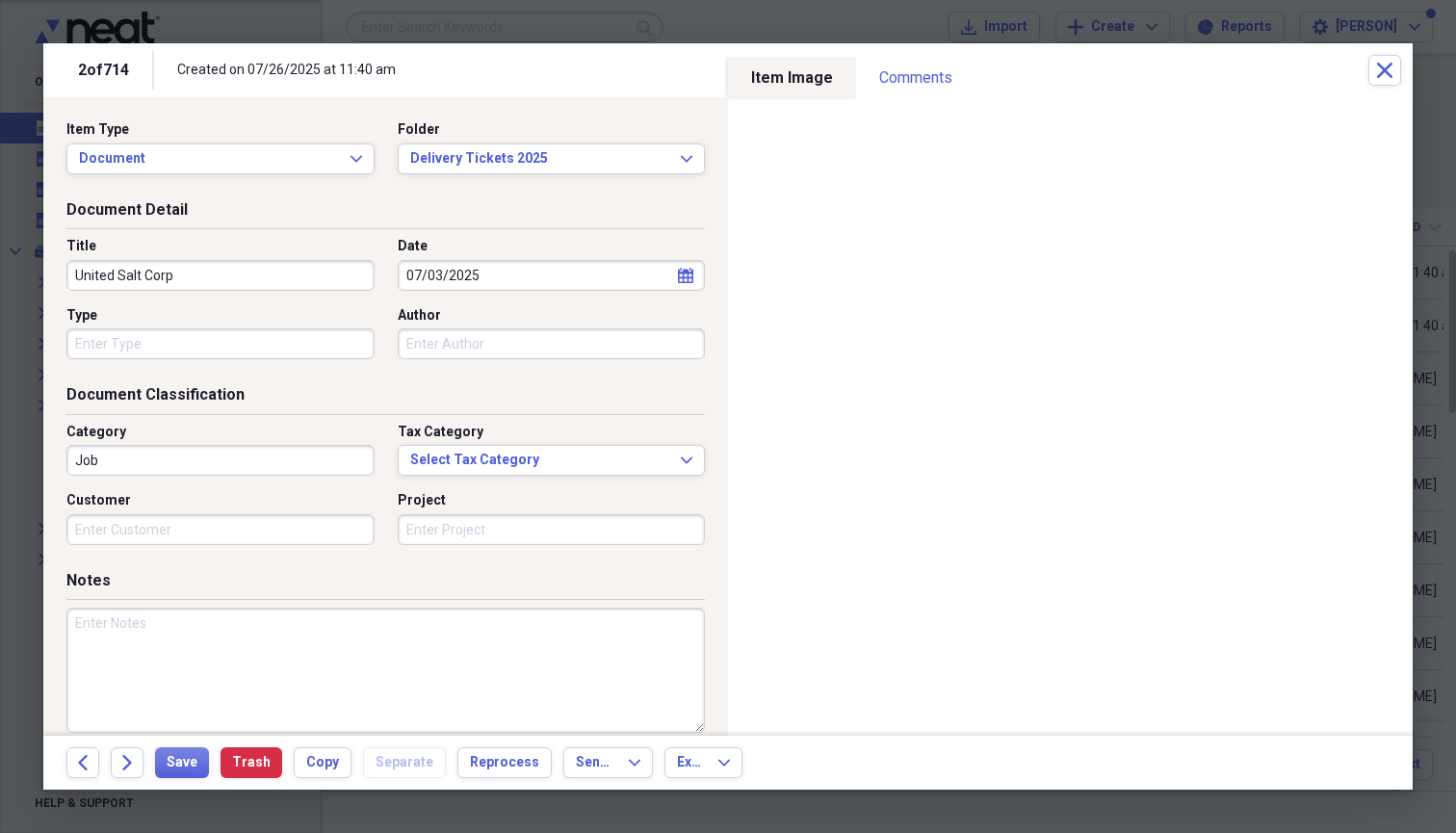 click on "Job" at bounding box center (221, 460) 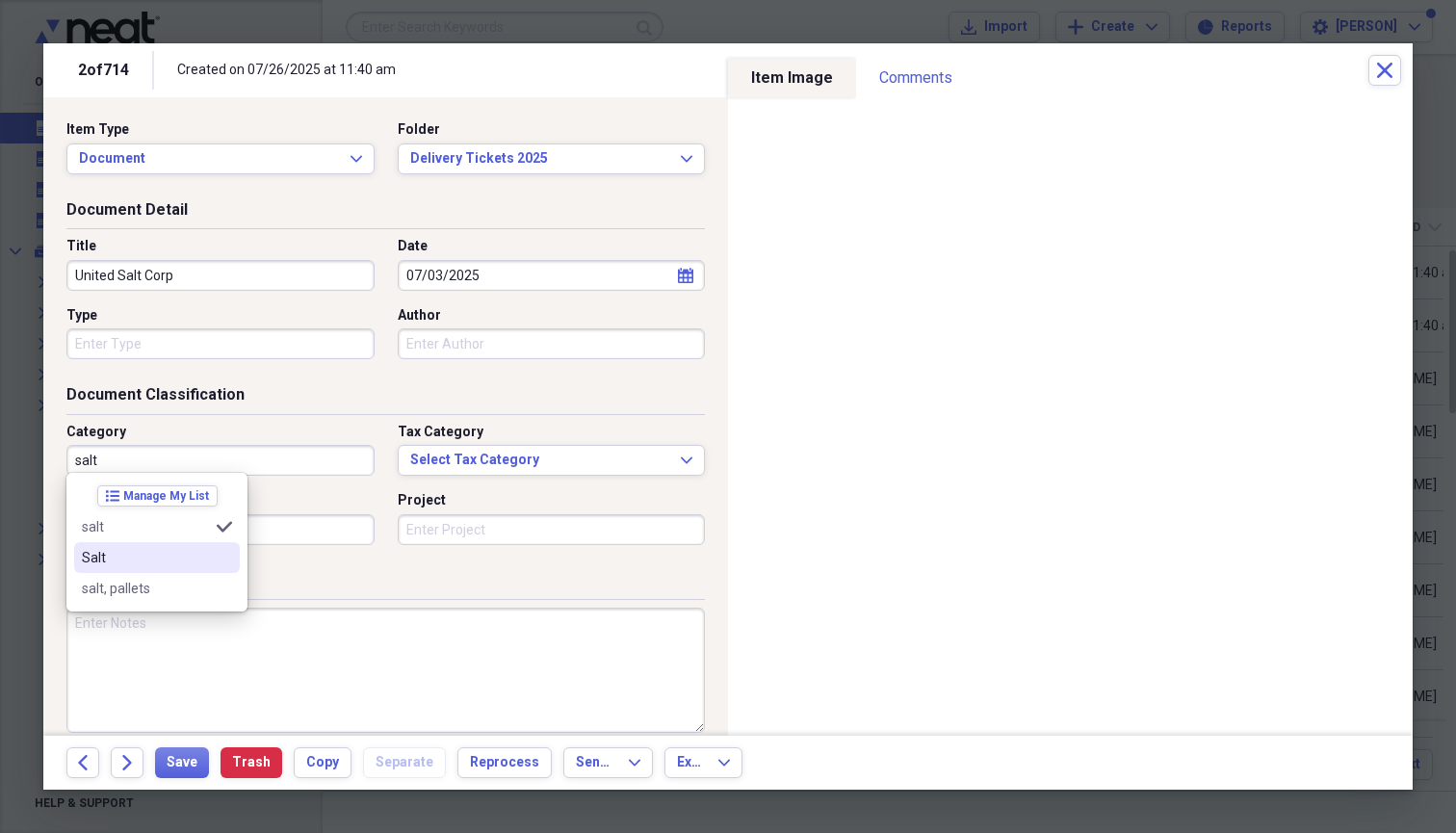 click on "Salt" at bounding box center [145, 558] 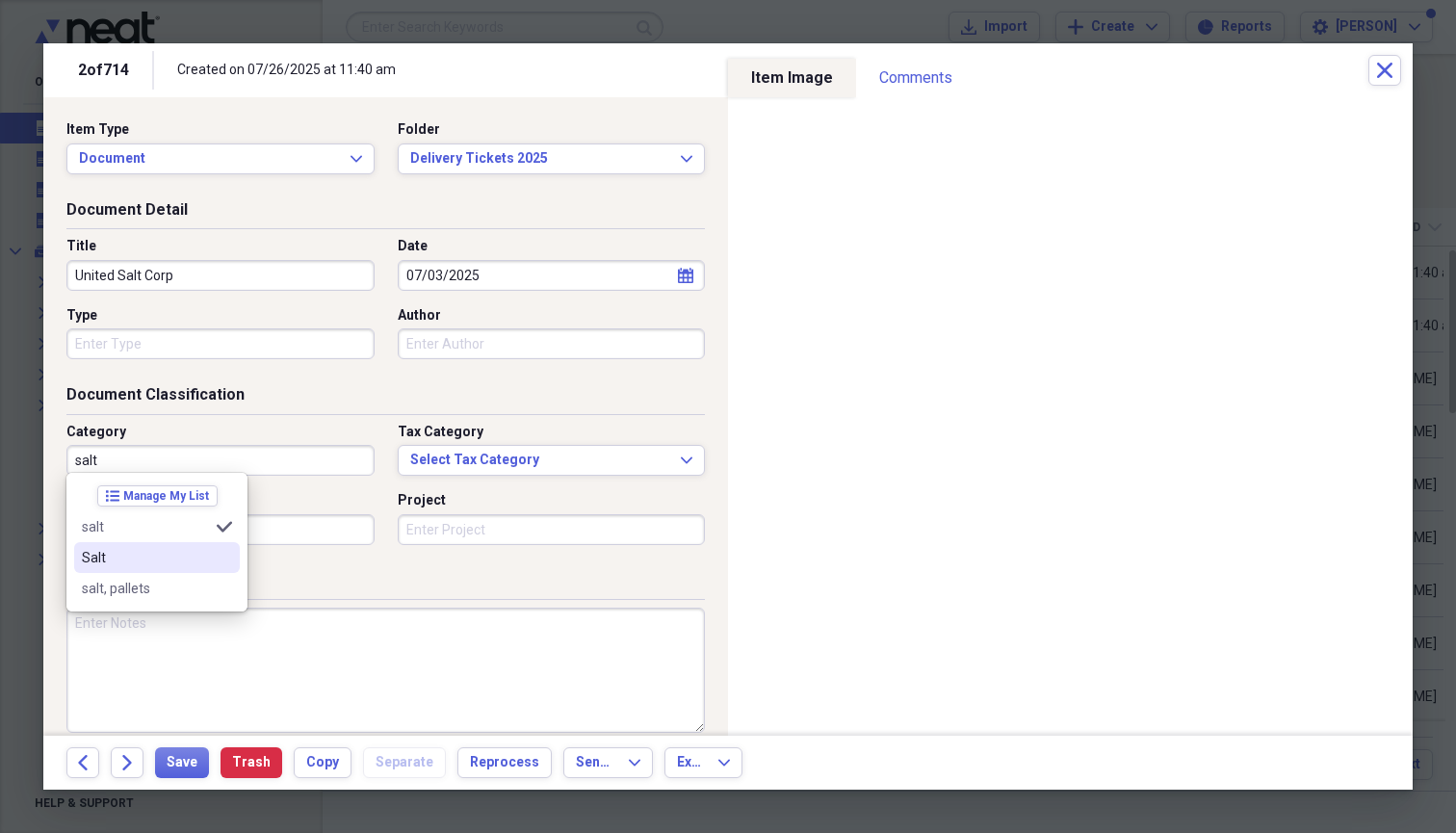 type on "Salt" 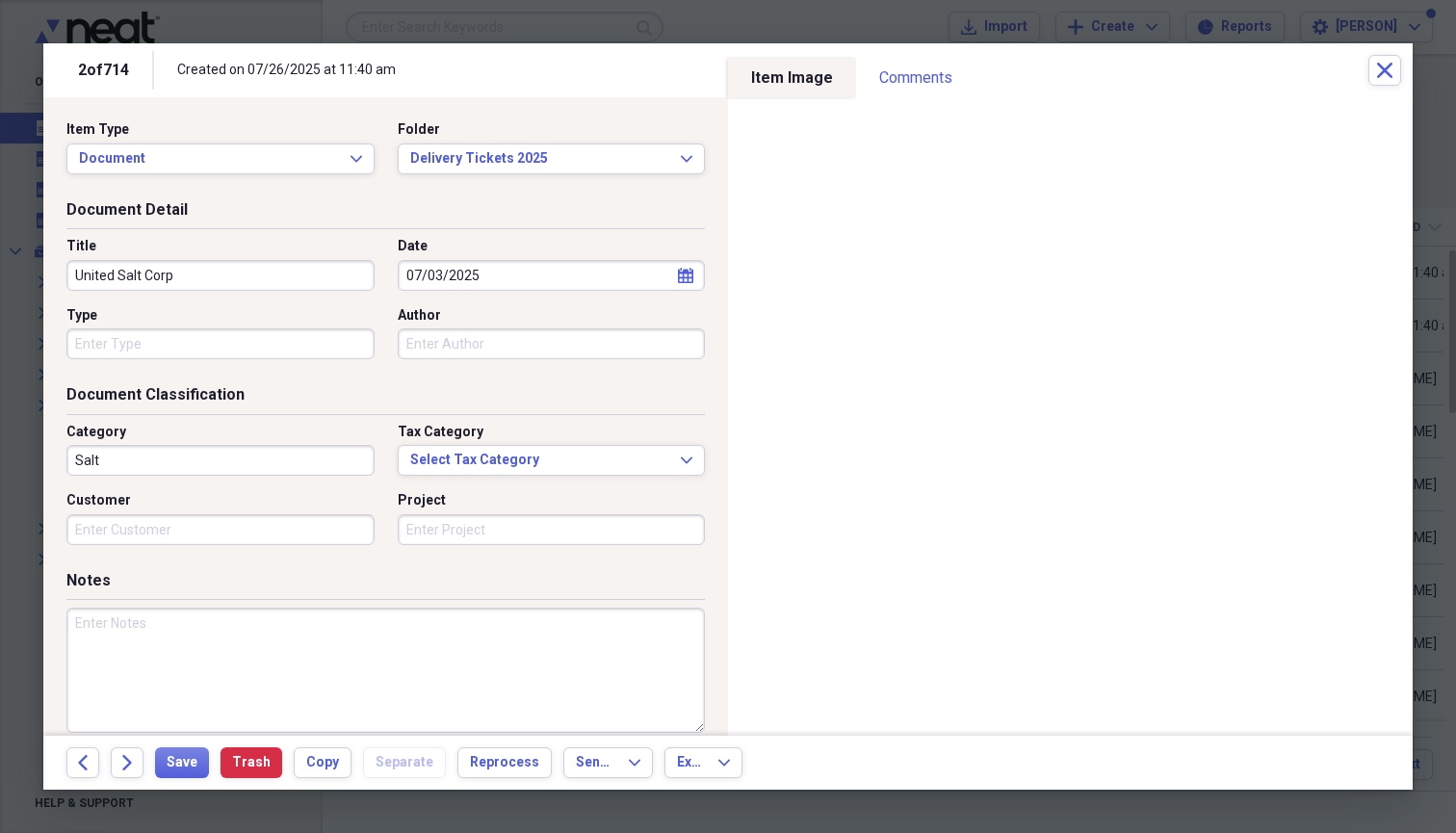 click on "Customer" at bounding box center (221, 530) 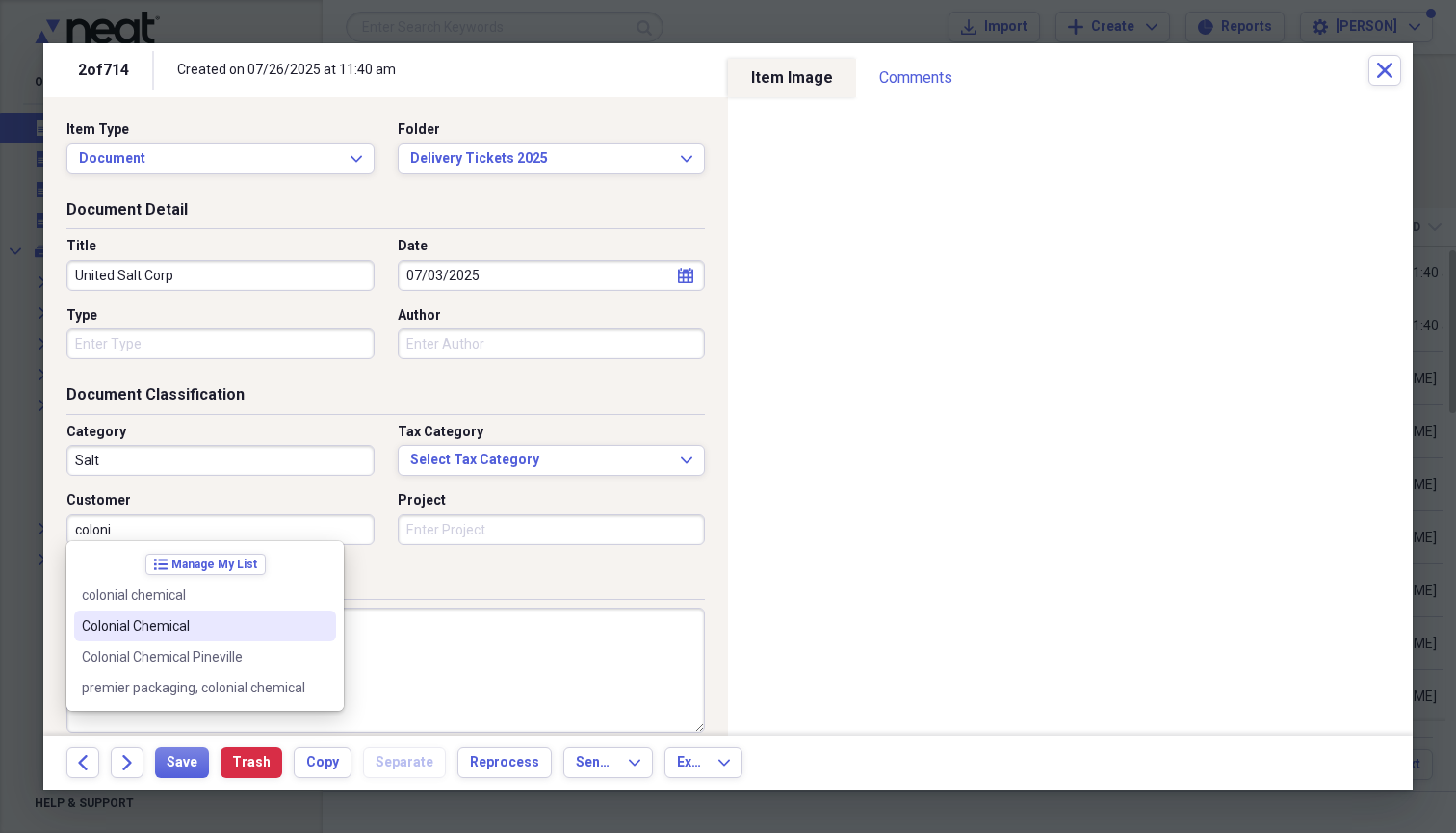 click on "Colonial Chemical" at bounding box center (194, 626) 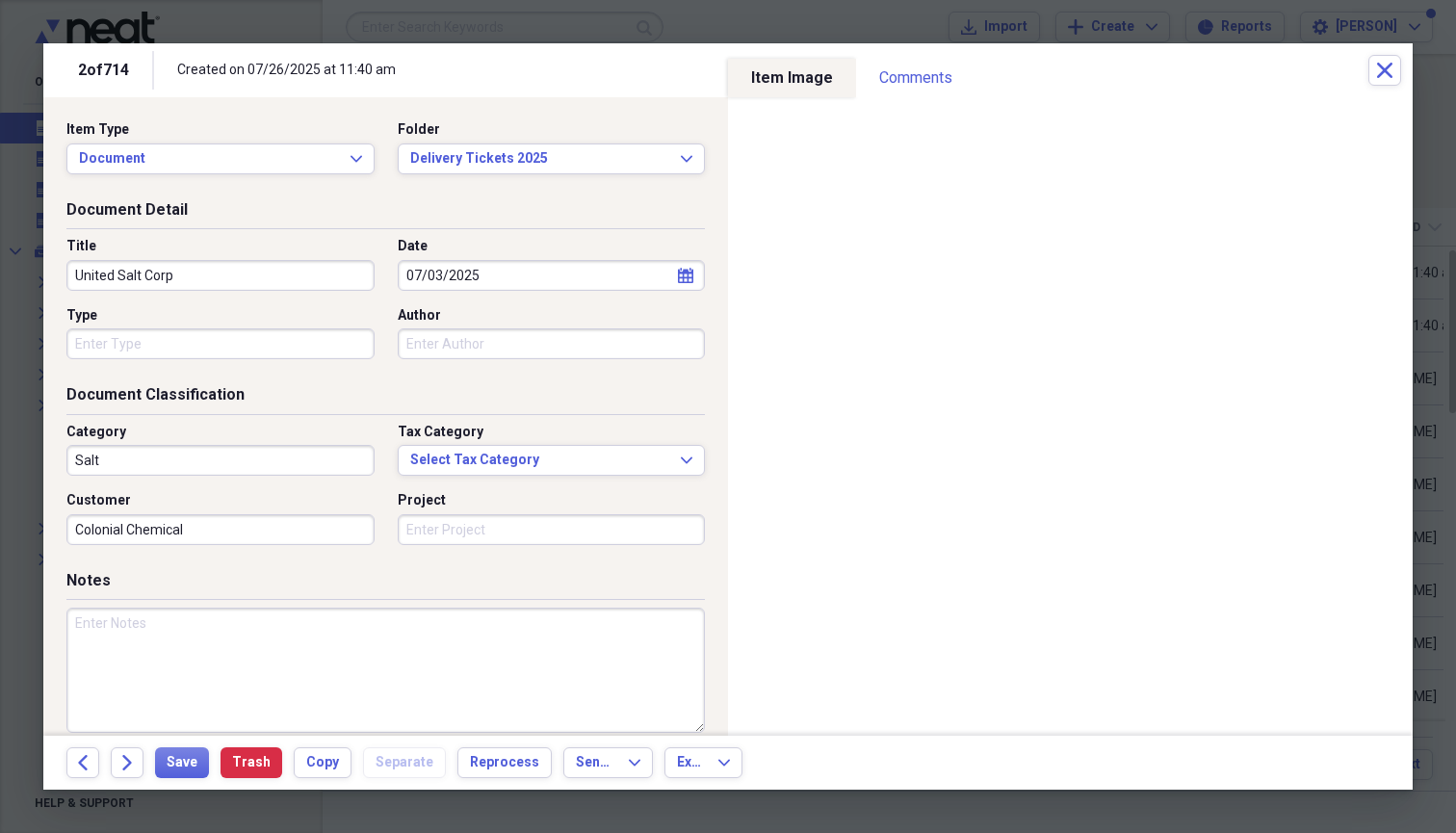 click at bounding box center [385, 670] 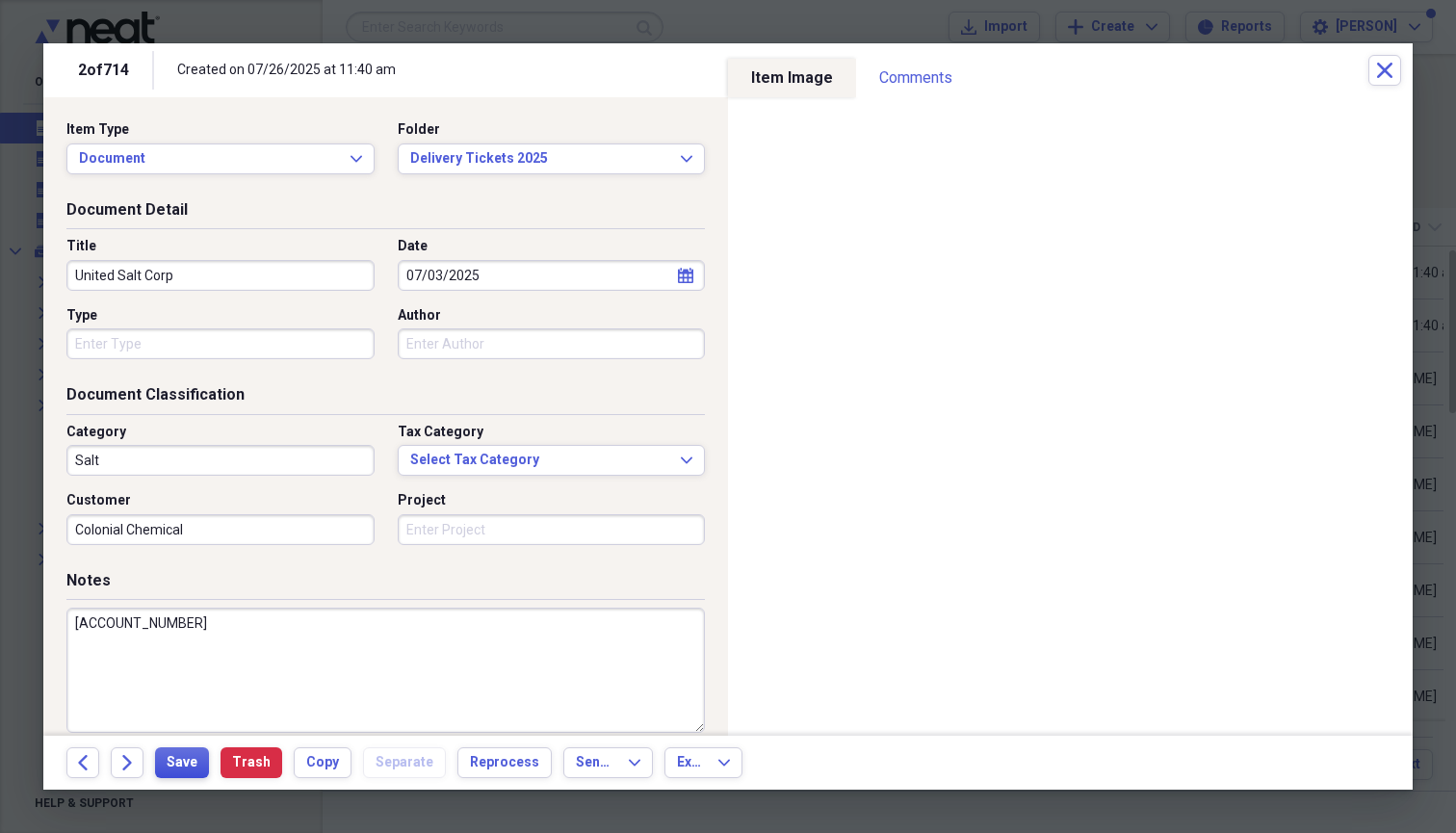 type on "[ACCOUNT_NUMBER]" 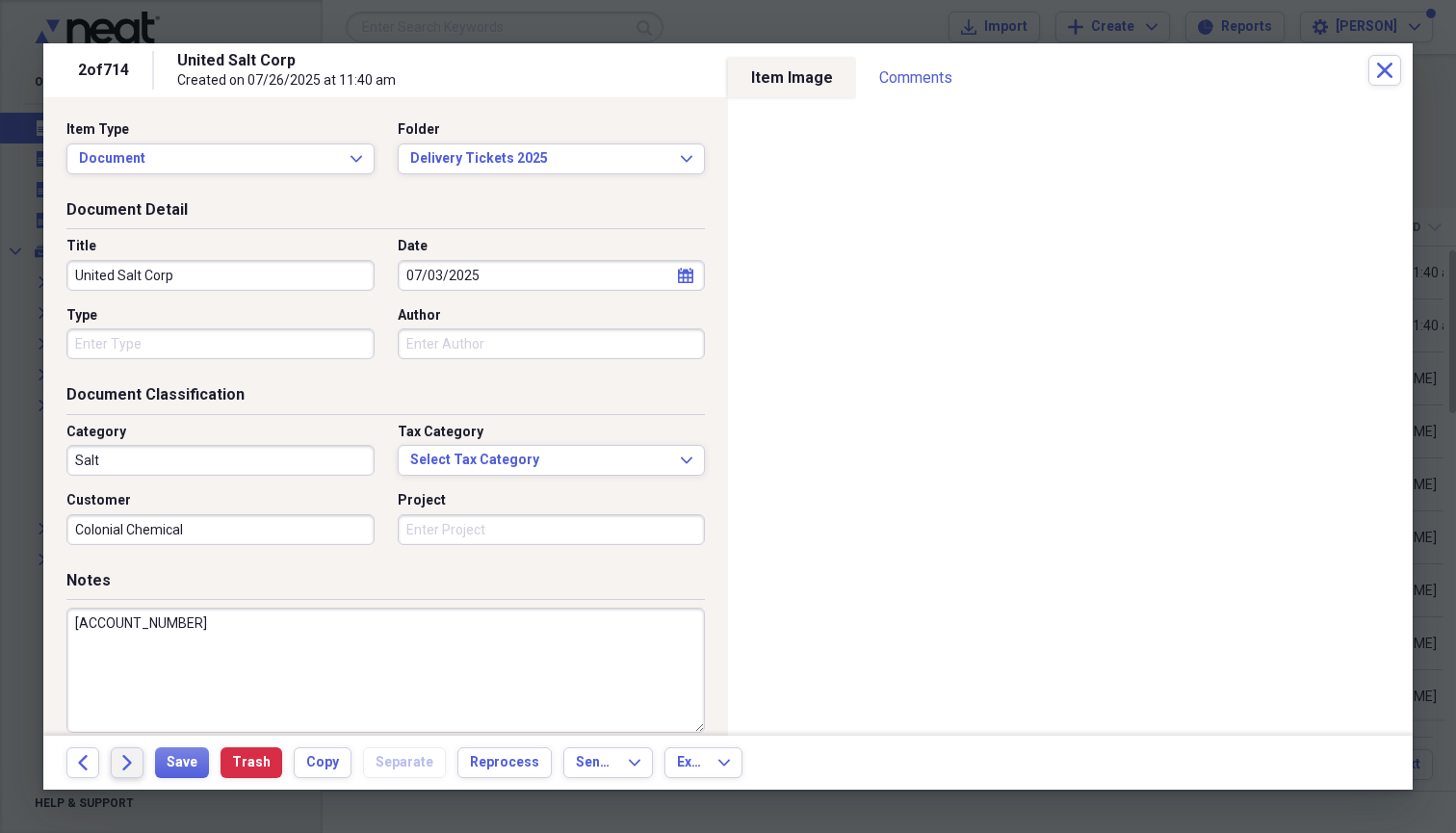 click on "Forward" 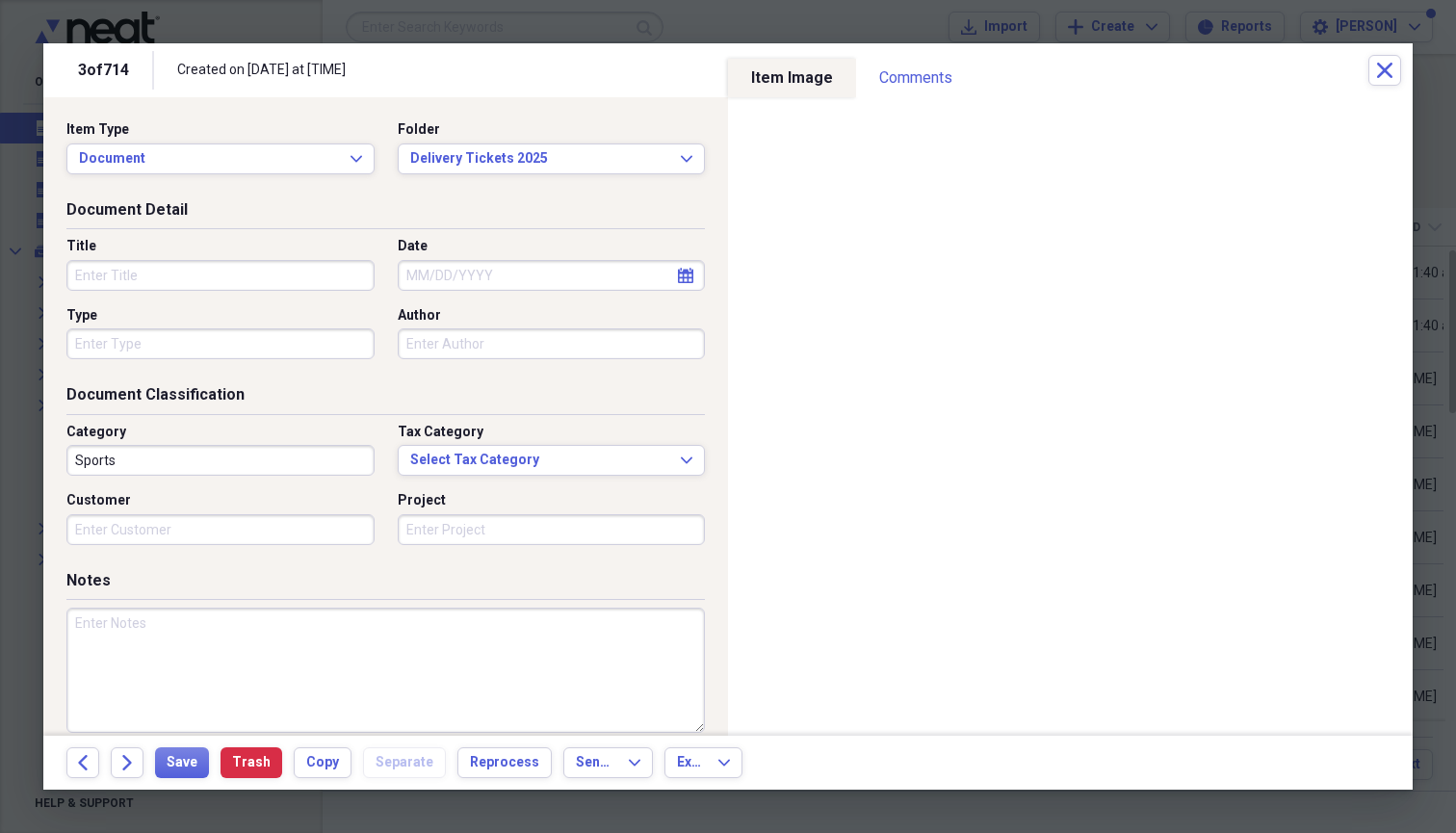 click on "Title" at bounding box center (221, 275) 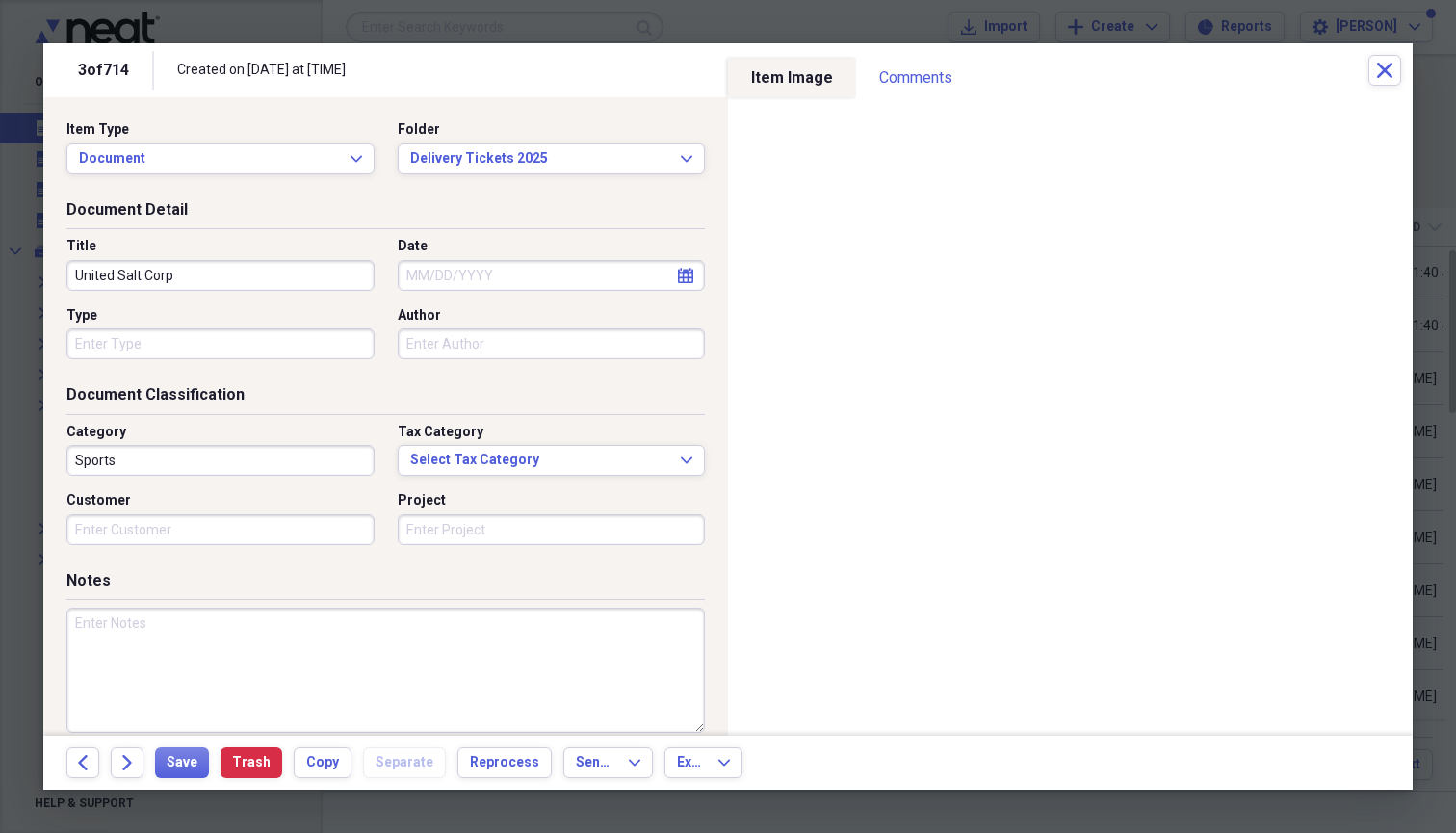 type on "United Salt Corp" 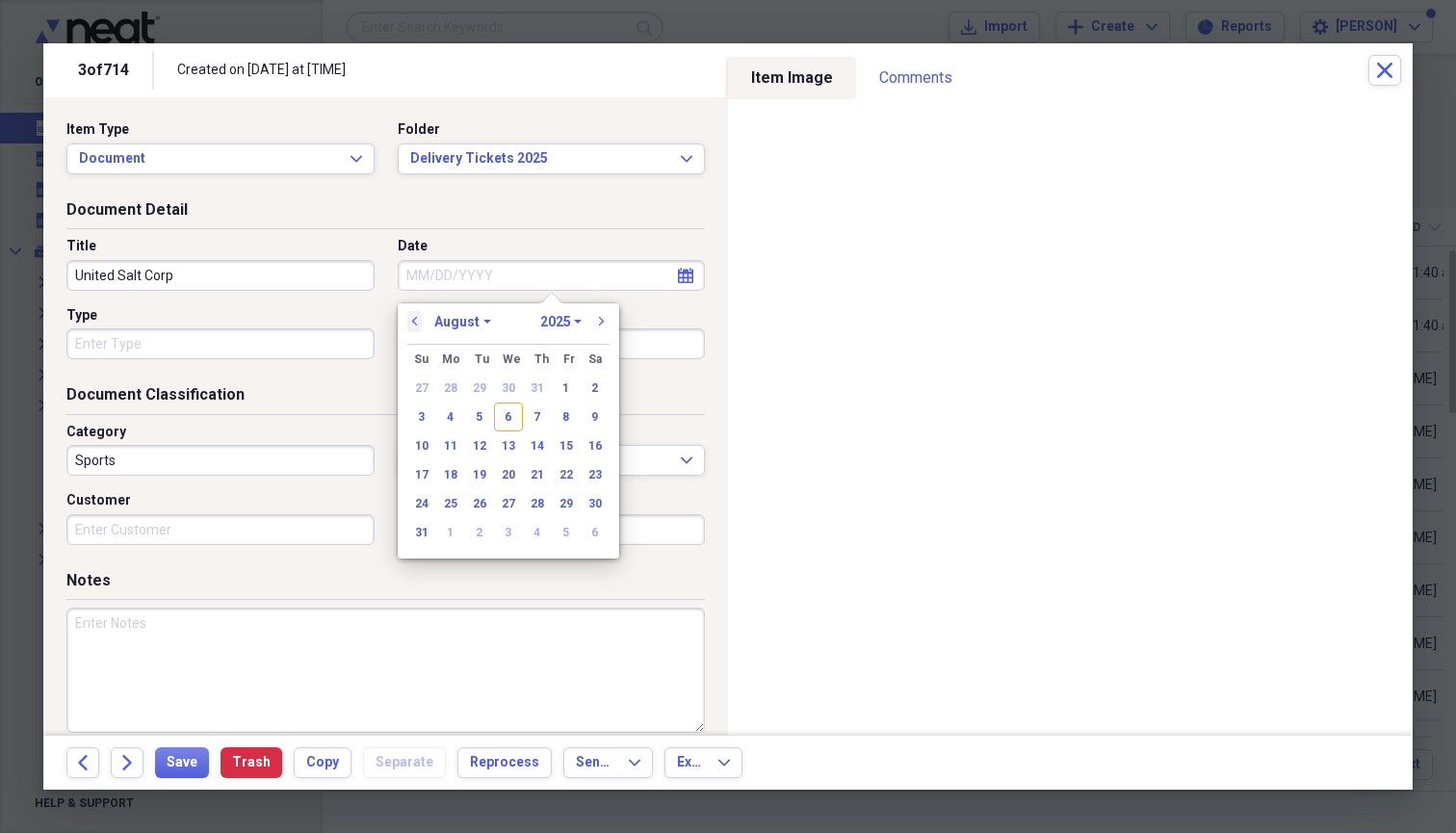 click on "previous" at bounding box center (415, 322) 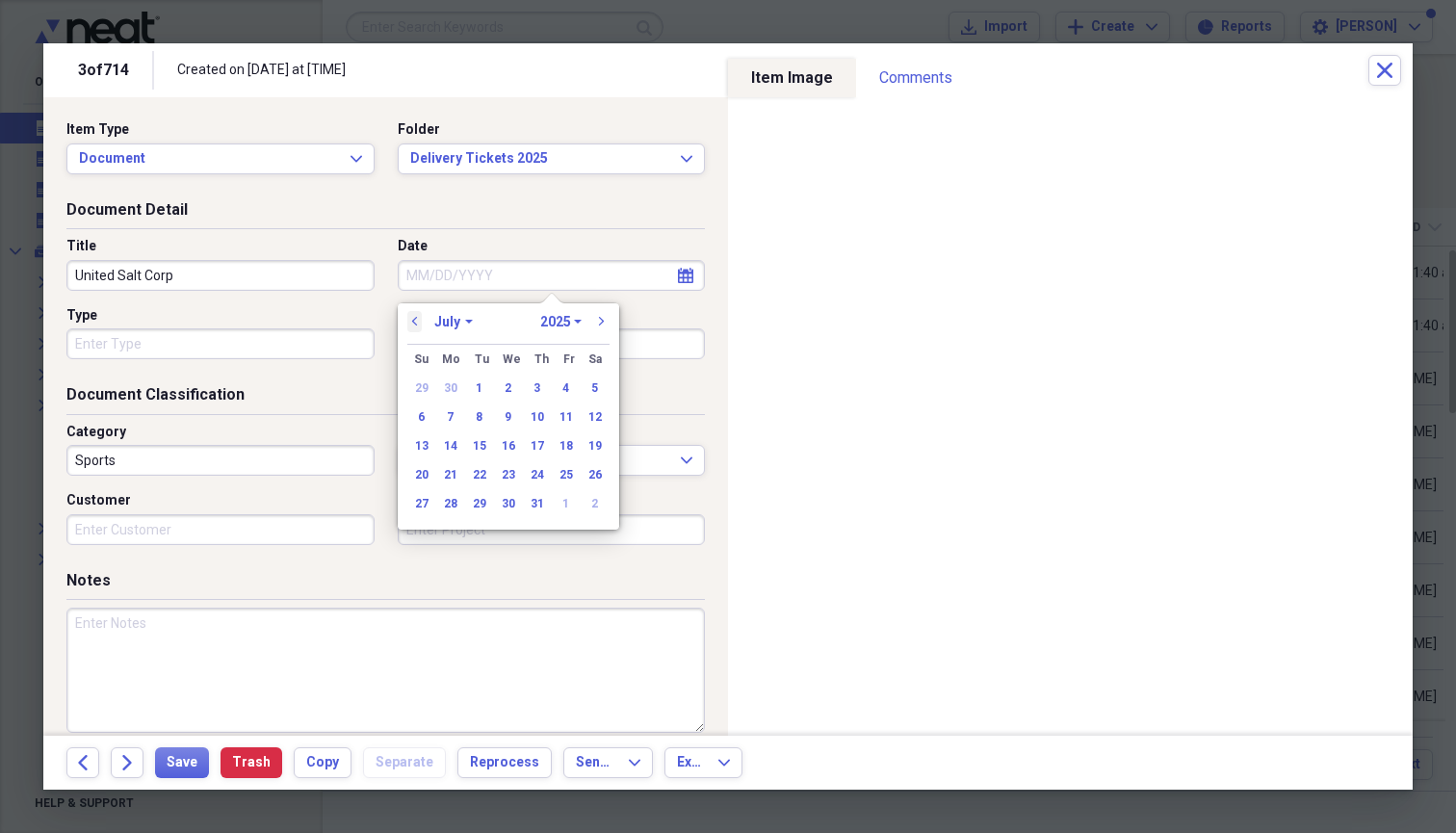 click on "previous" at bounding box center [415, 322] 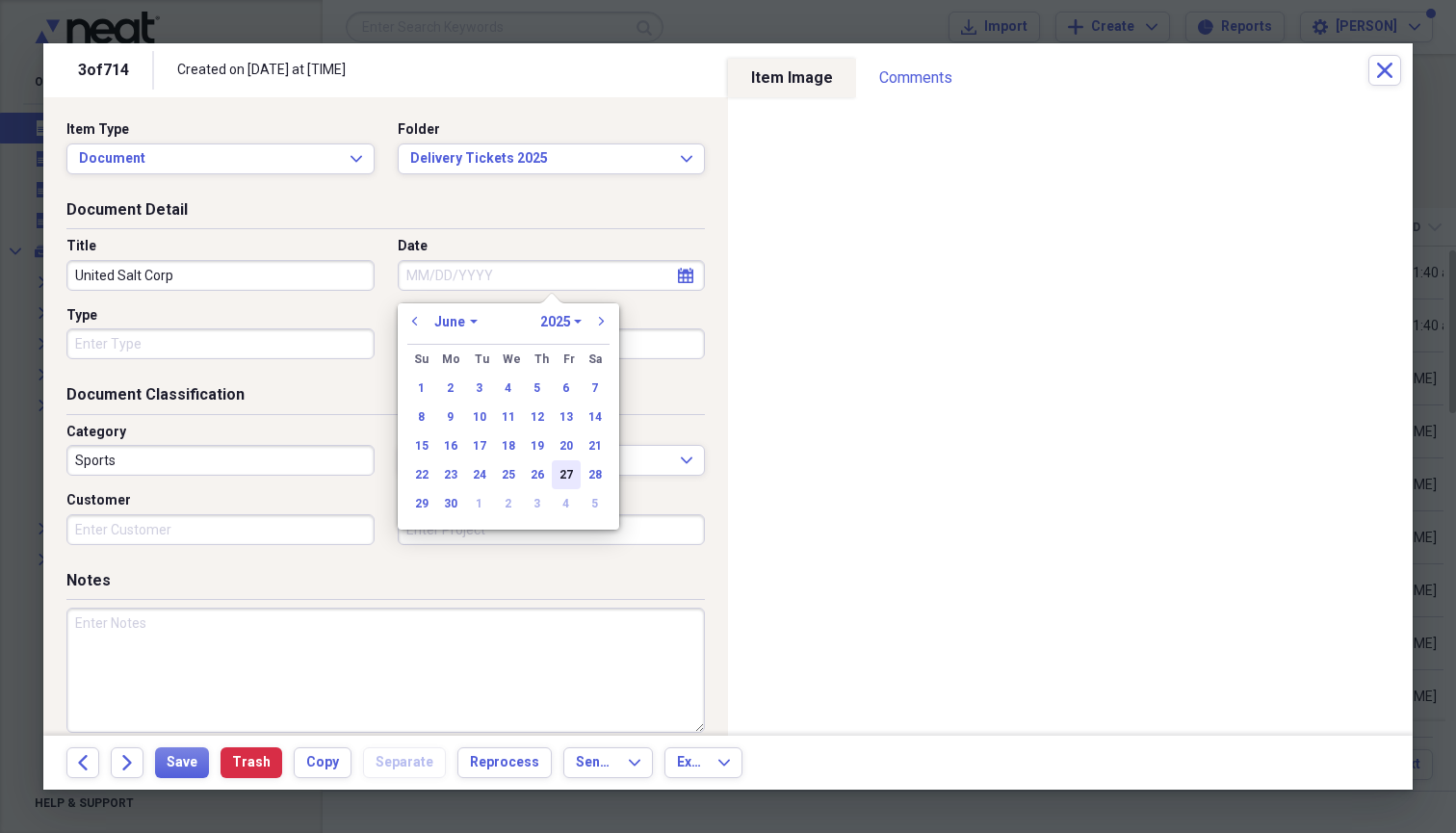 click on "27" at bounding box center (566, 475) 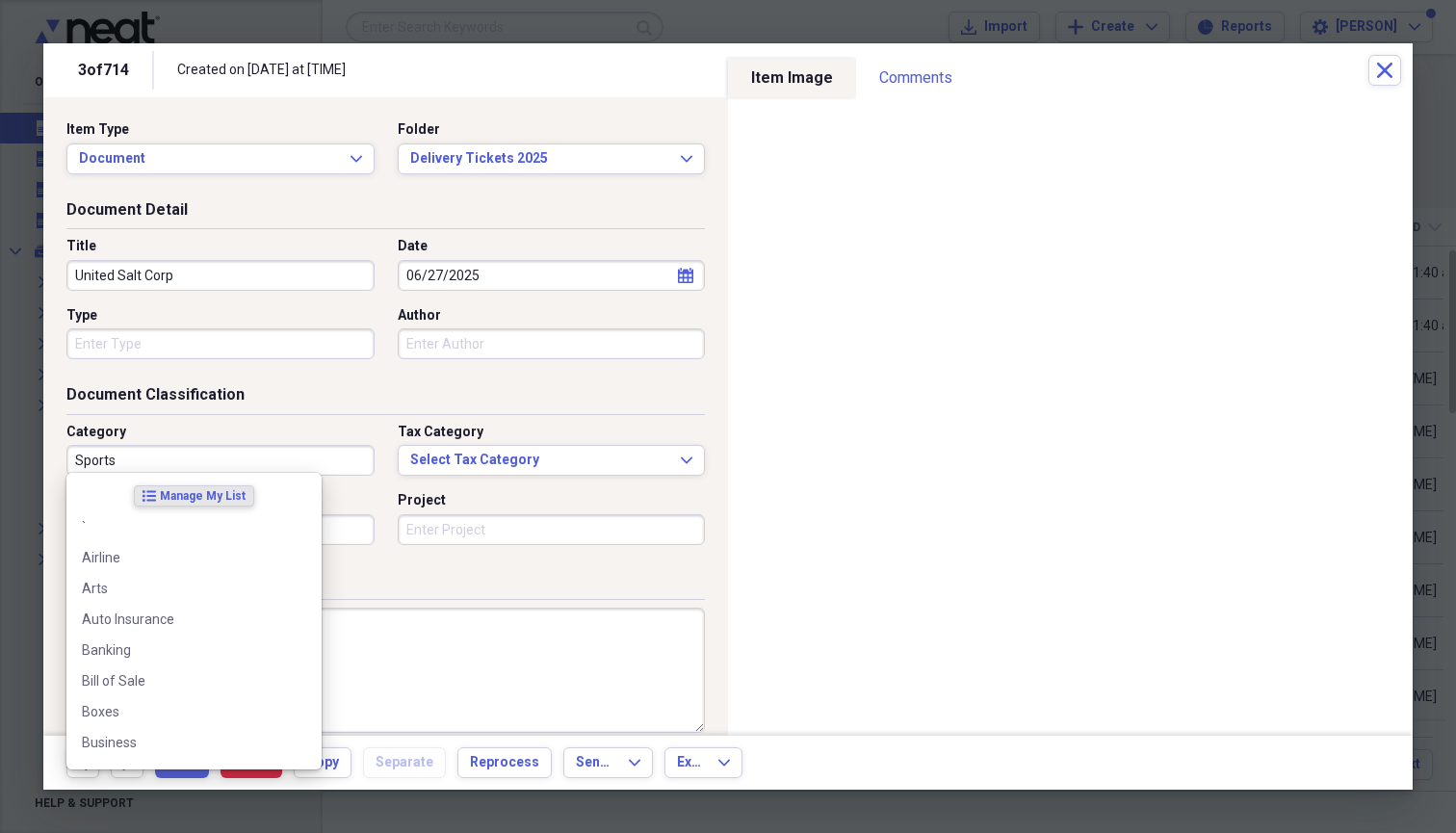 click on "Sports" at bounding box center (221, 460) 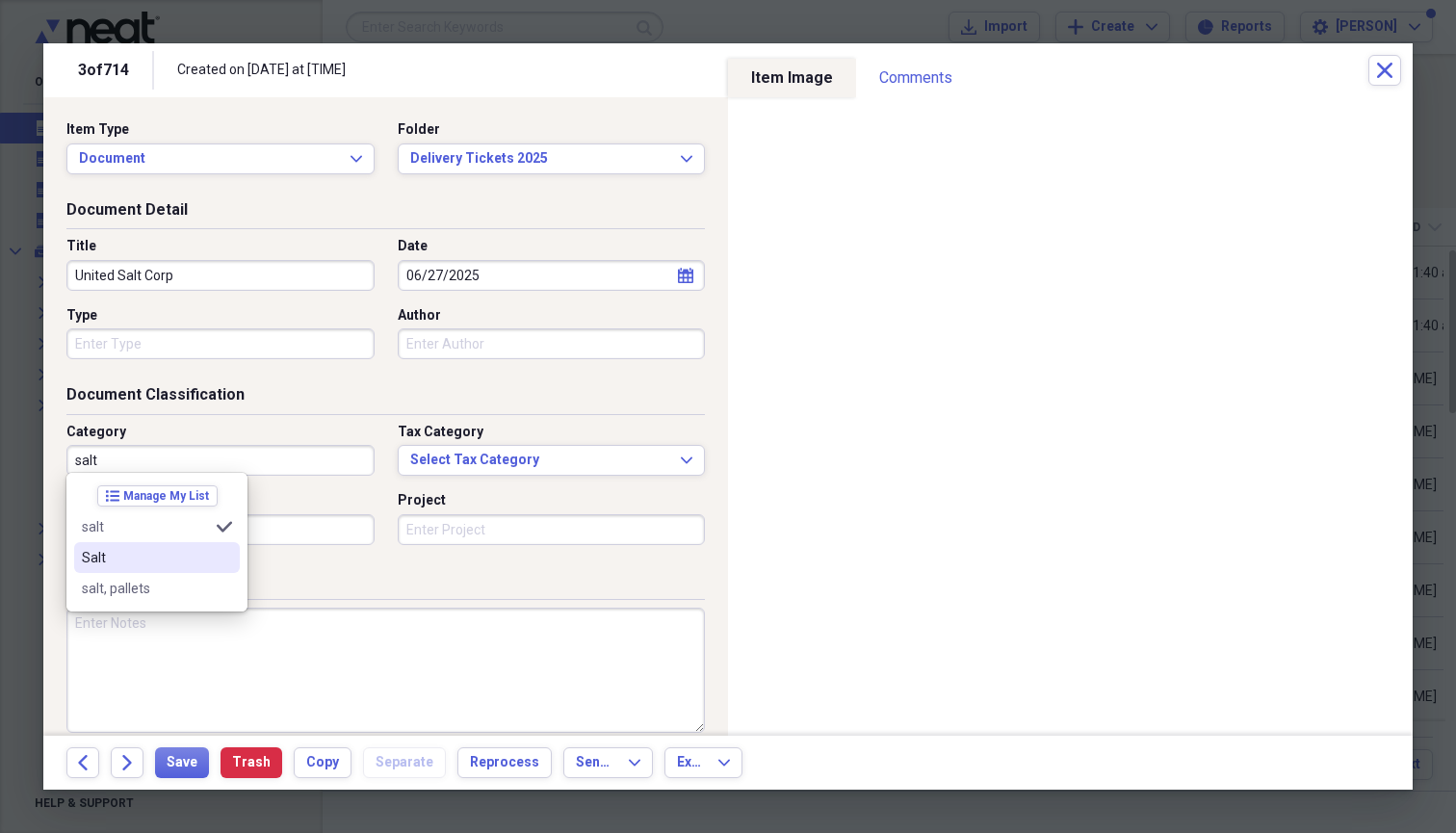 click on "Salt" at bounding box center (145, 558) 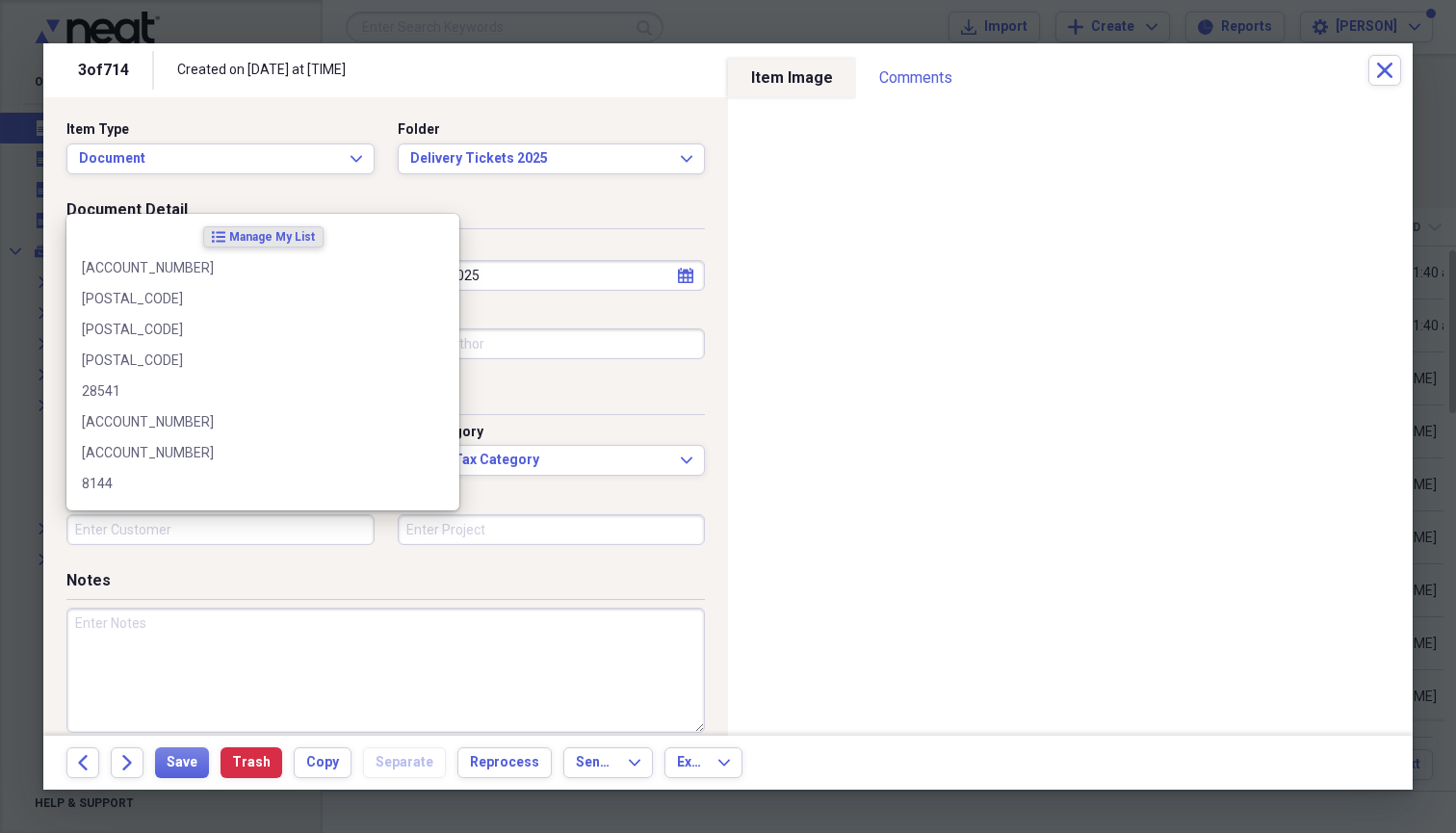 click on "Customer" at bounding box center (221, 530) 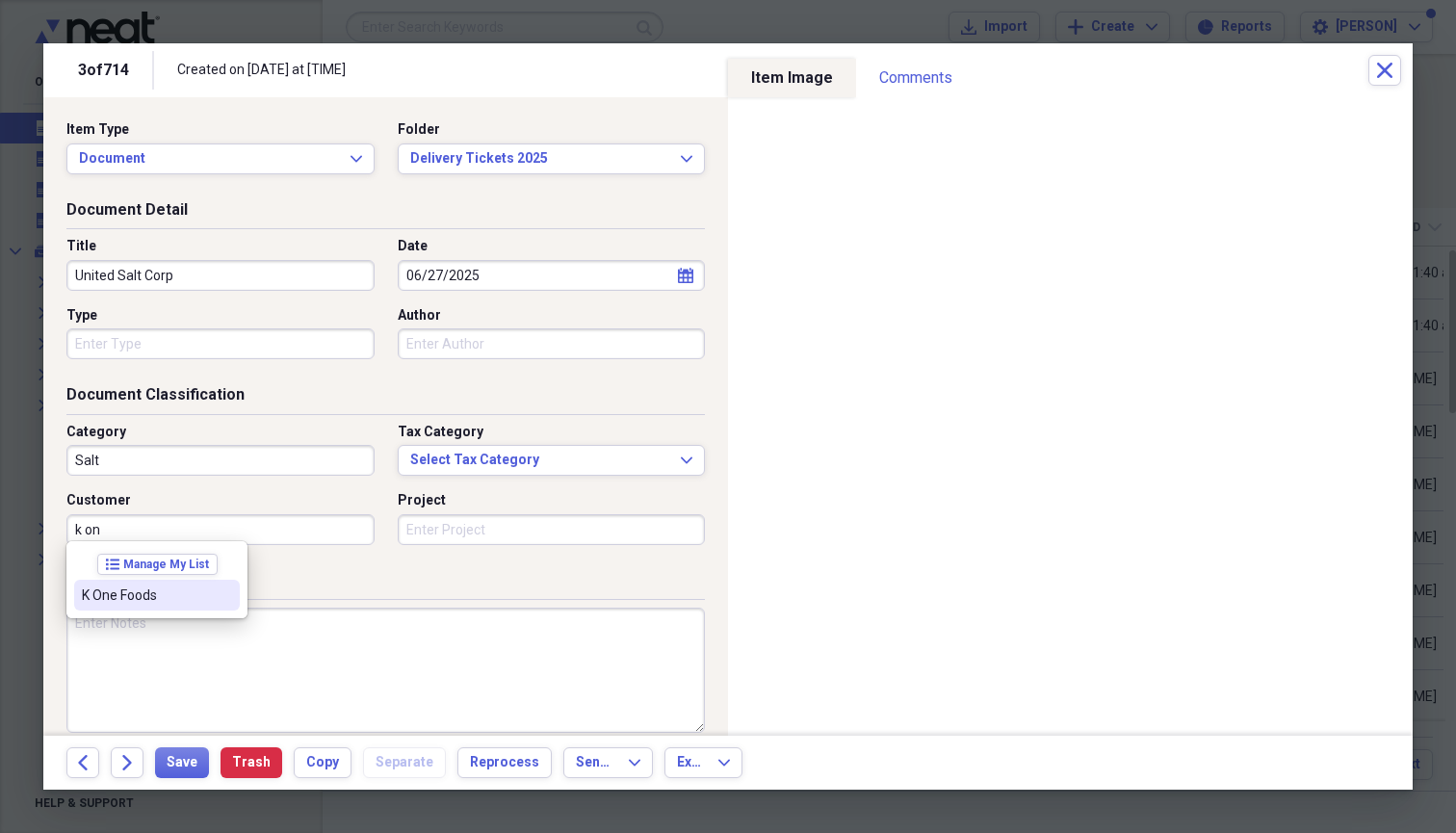 click on "K One Foods" at bounding box center [145, 595] 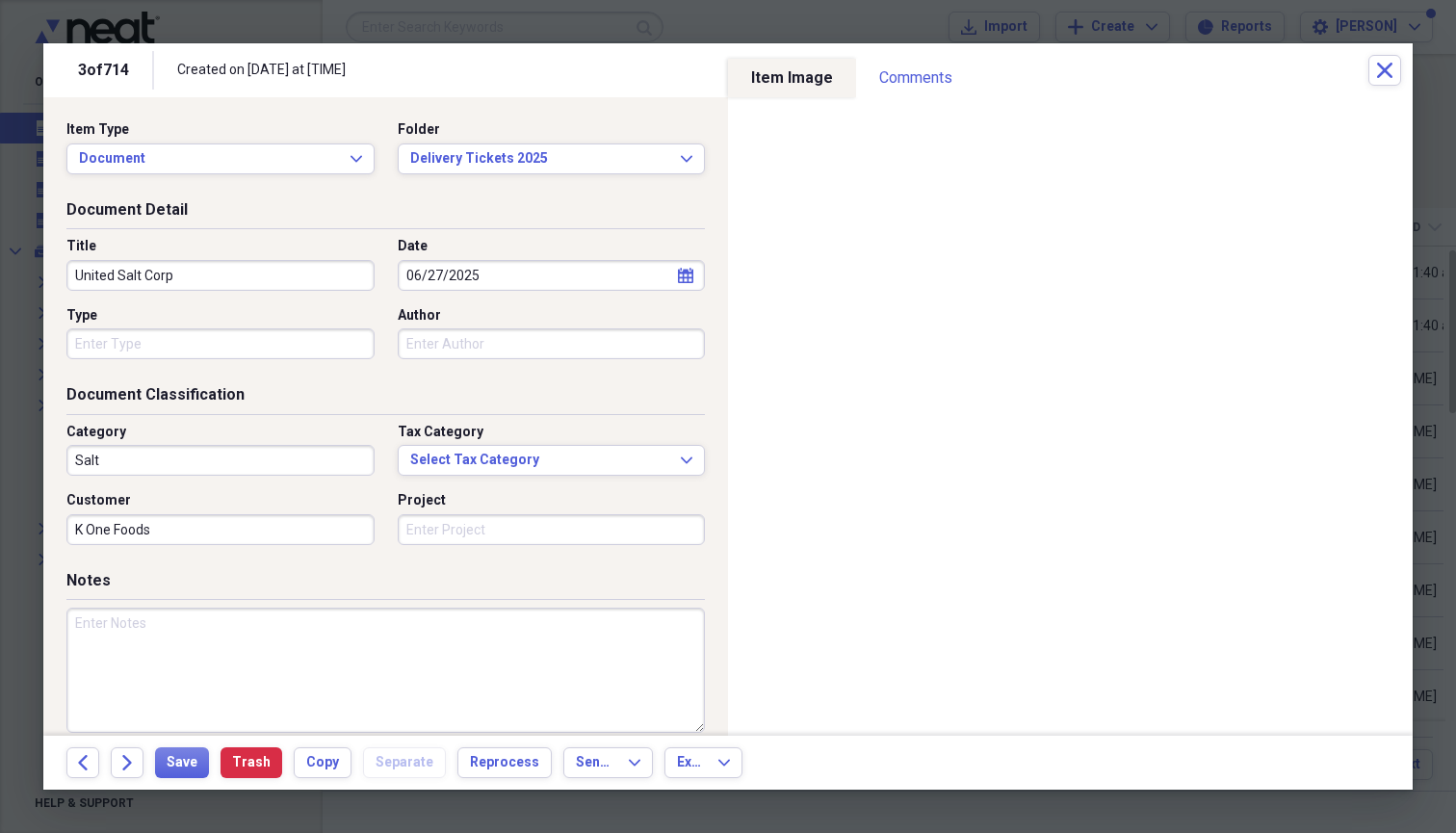 click at bounding box center [385, 670] 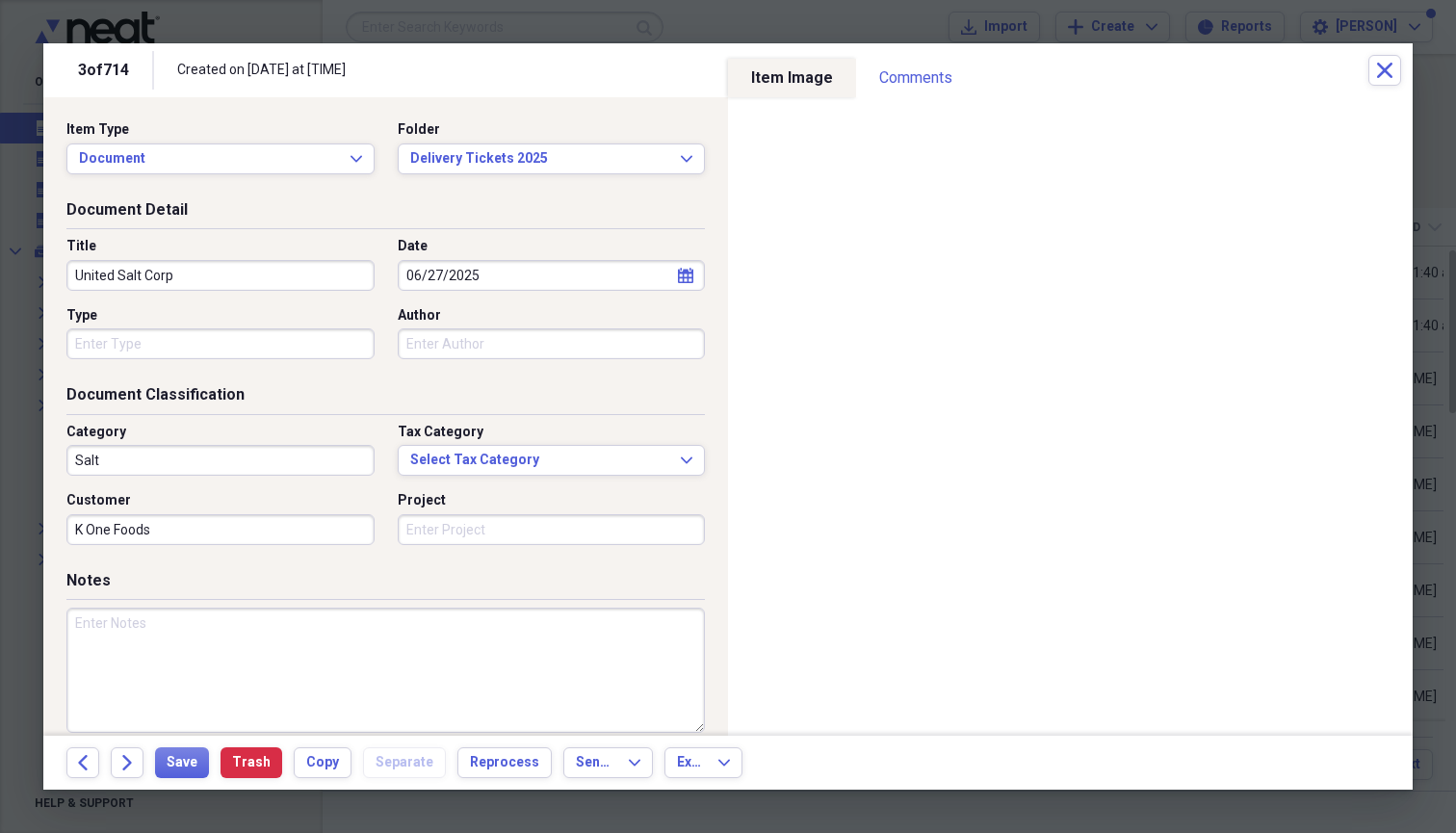 click at bounding box center [385, 670] 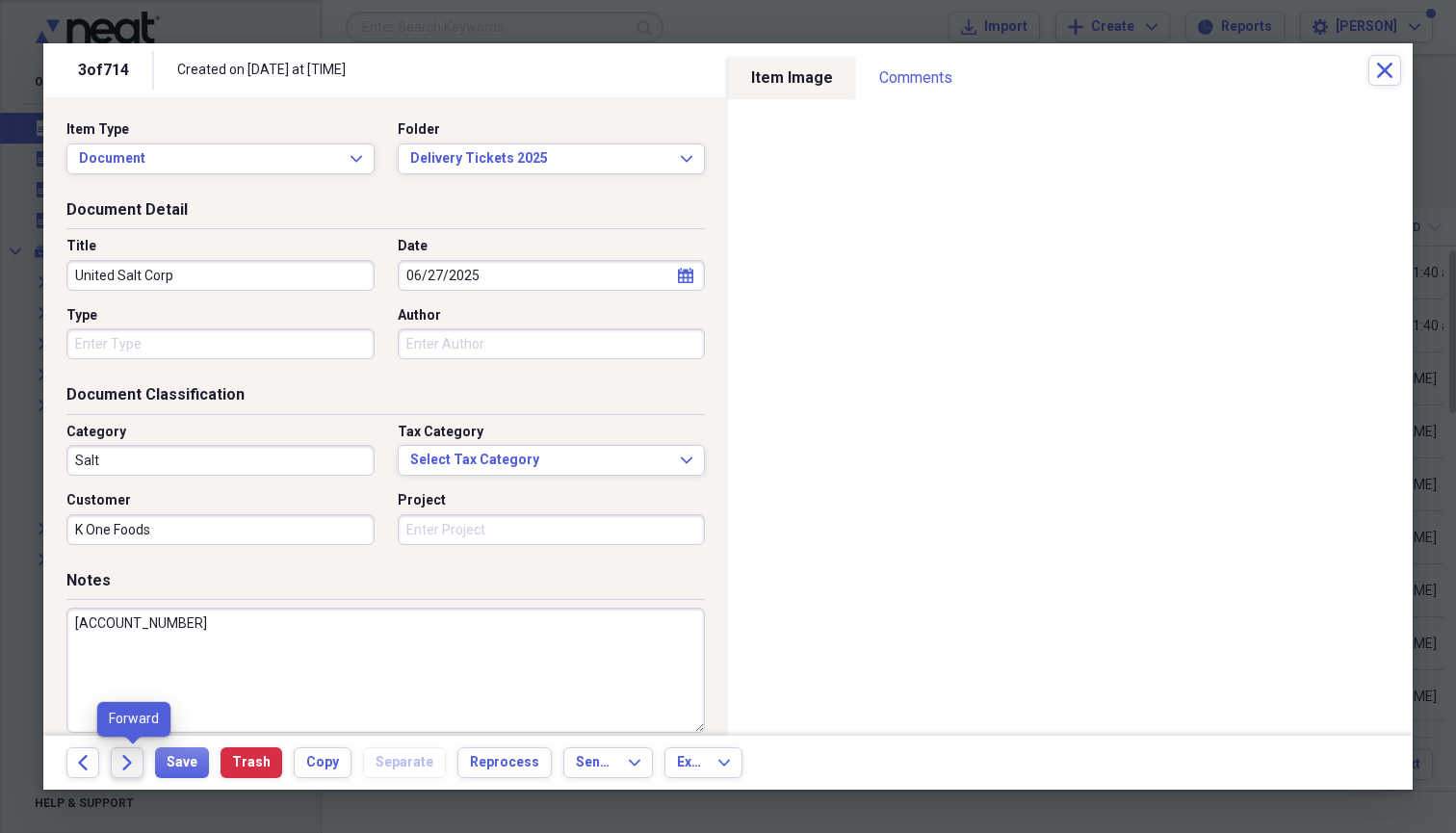 type on "[ACCOUNT_NUMBER]" 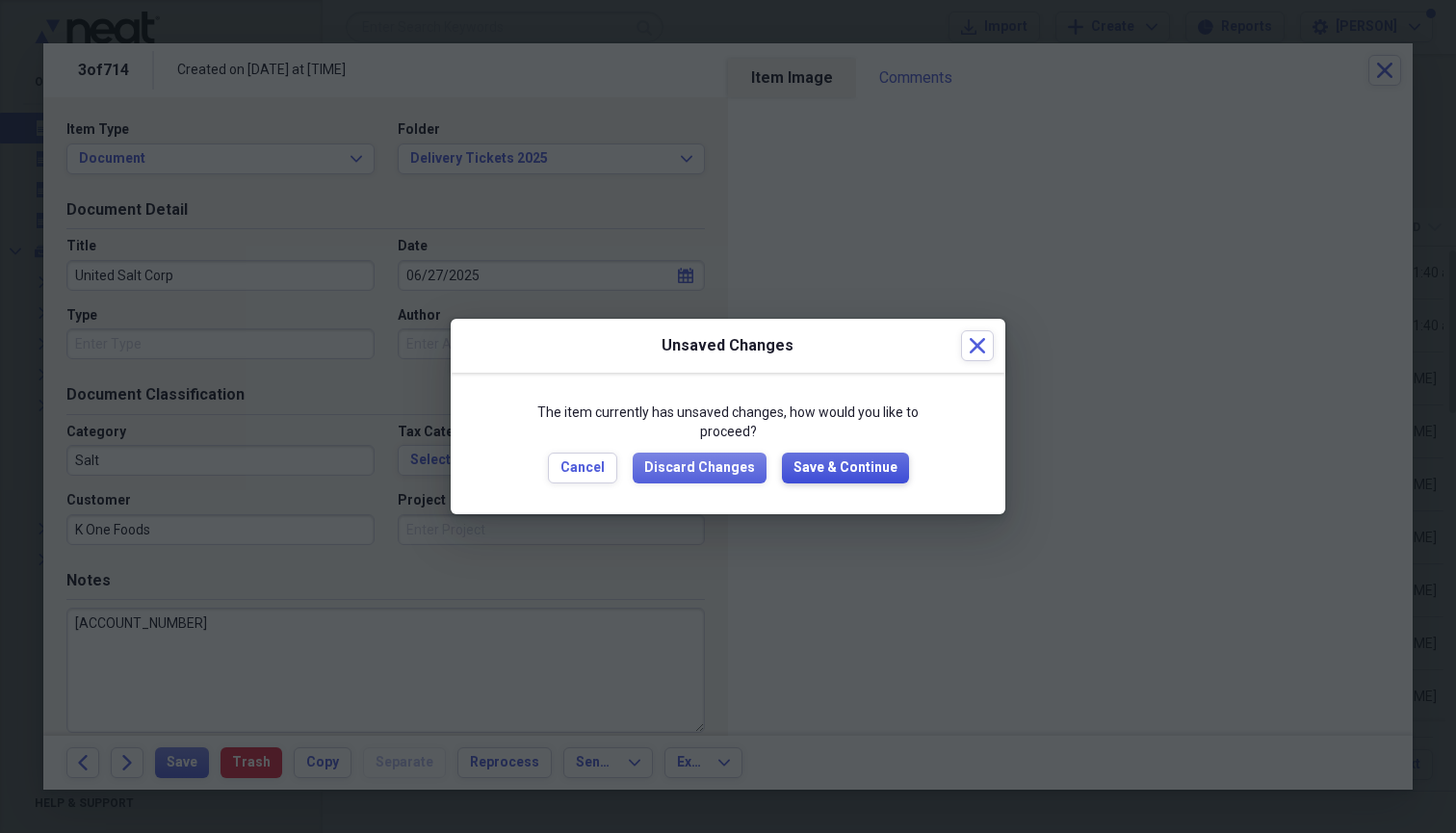 click on "Save & Continue" at bounding box center [845, 468] 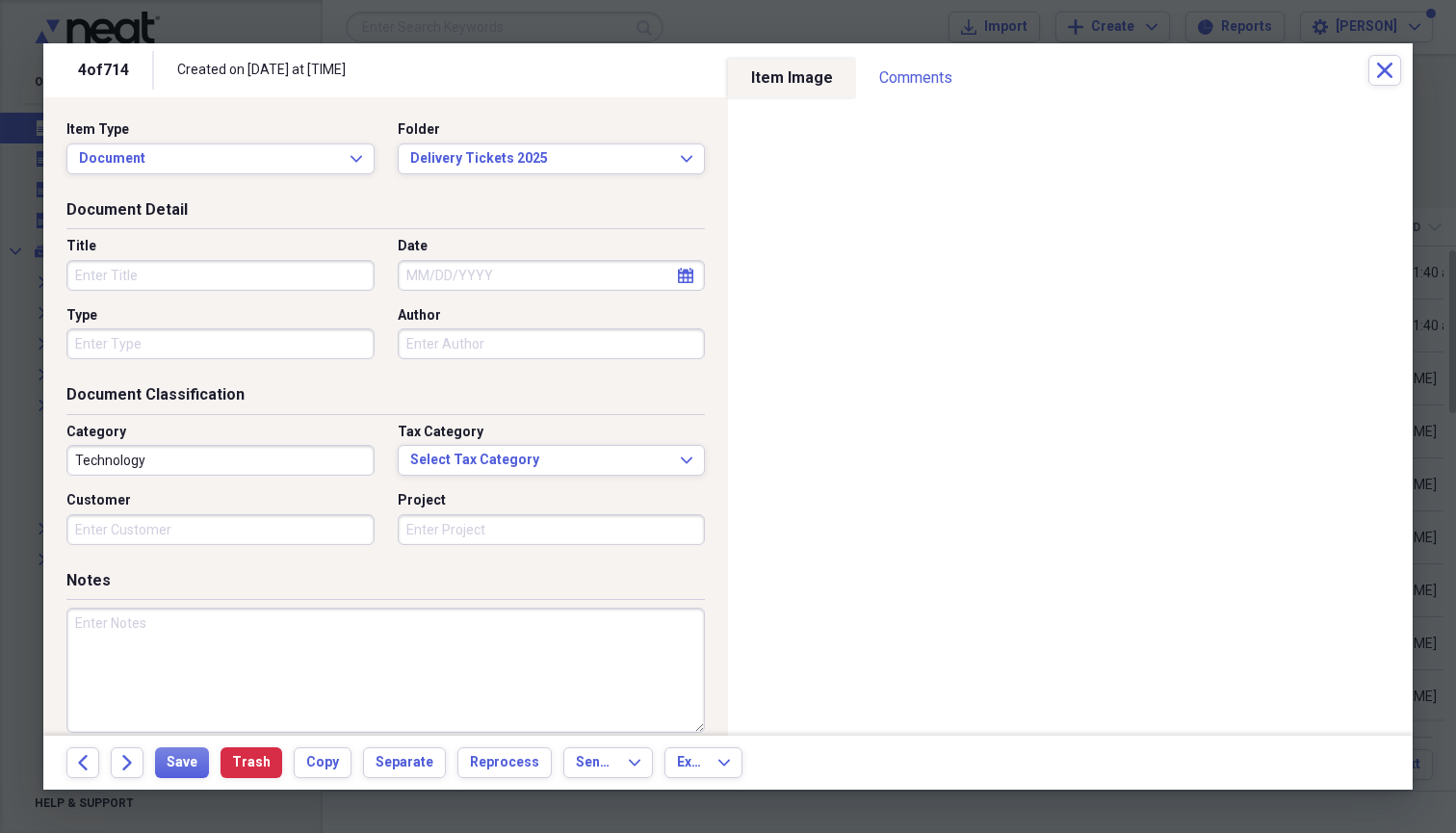 click on "Title" at bounding box center [221, 275] 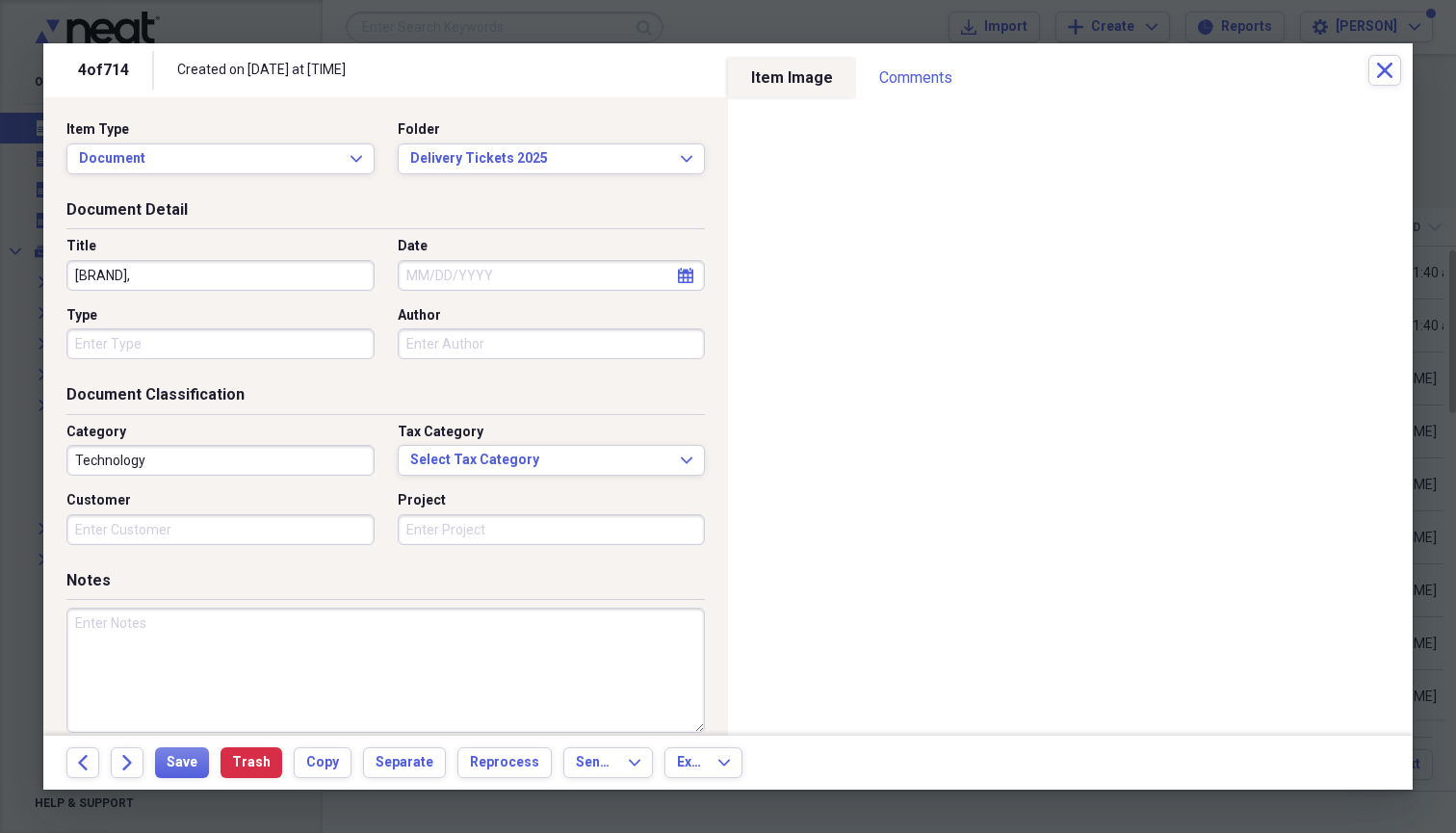type on "[BRAND]," 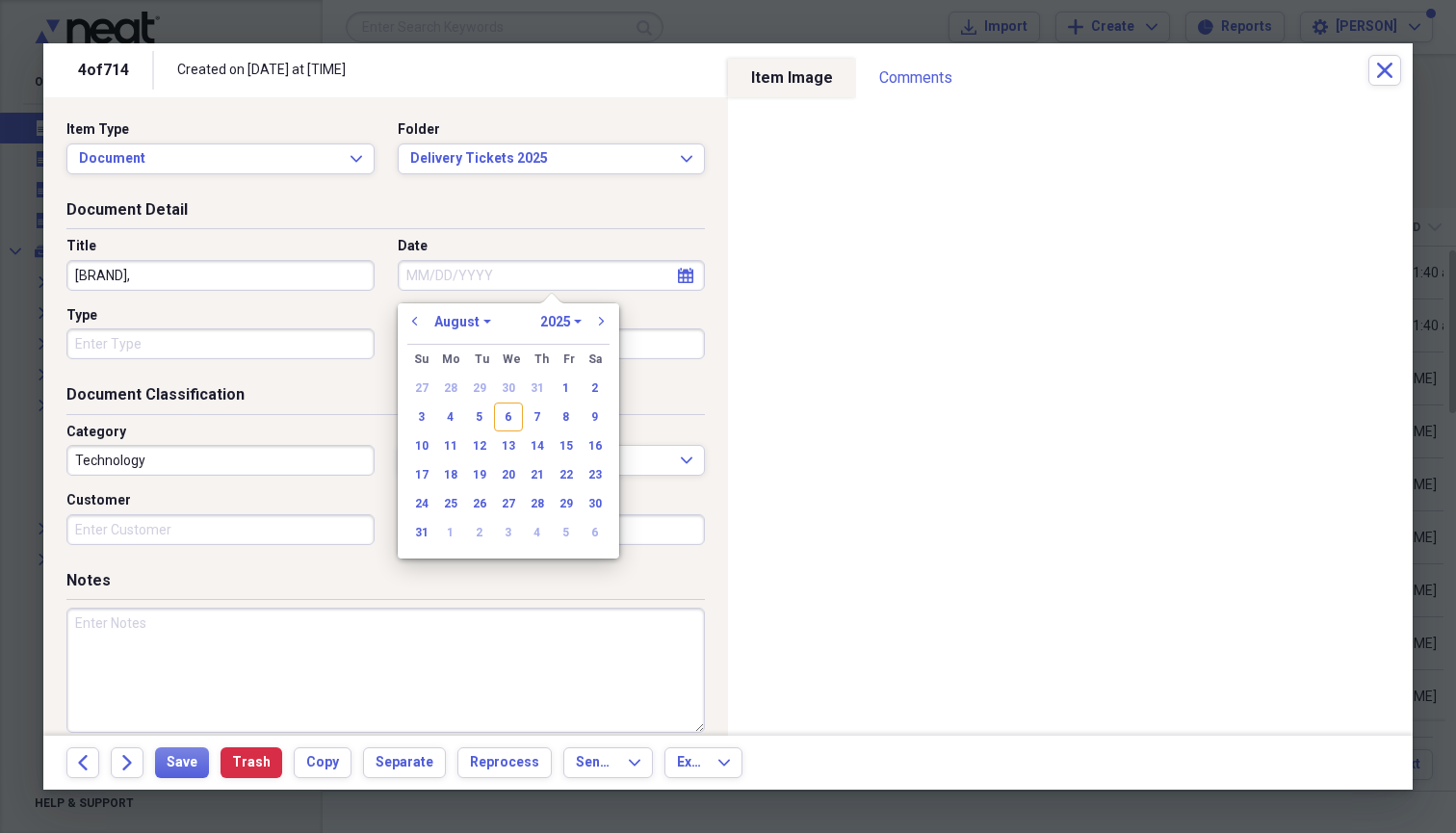 click on "previous January February March April May June July August September October November December 1970 1971 1972 1973 1974 1975 1976 1977 1978 1979 1980 1981 1982 1983 1984 1985 1986 1987 1988 1989 1990 1991 1992 1993 1994 1995 1996 1997 1998 1999 2000 2001 2002 2003 2004 2005 2006 2007 2008 2009 2010 2011 2012 2013 2014 2015 2016 2017 2018 2019 2020 2021 2022 2023 2024 2025 2026 2027 2028 2029 2030 2031 2032 2033 2034 2035 next" at bounding box center (508, 327) 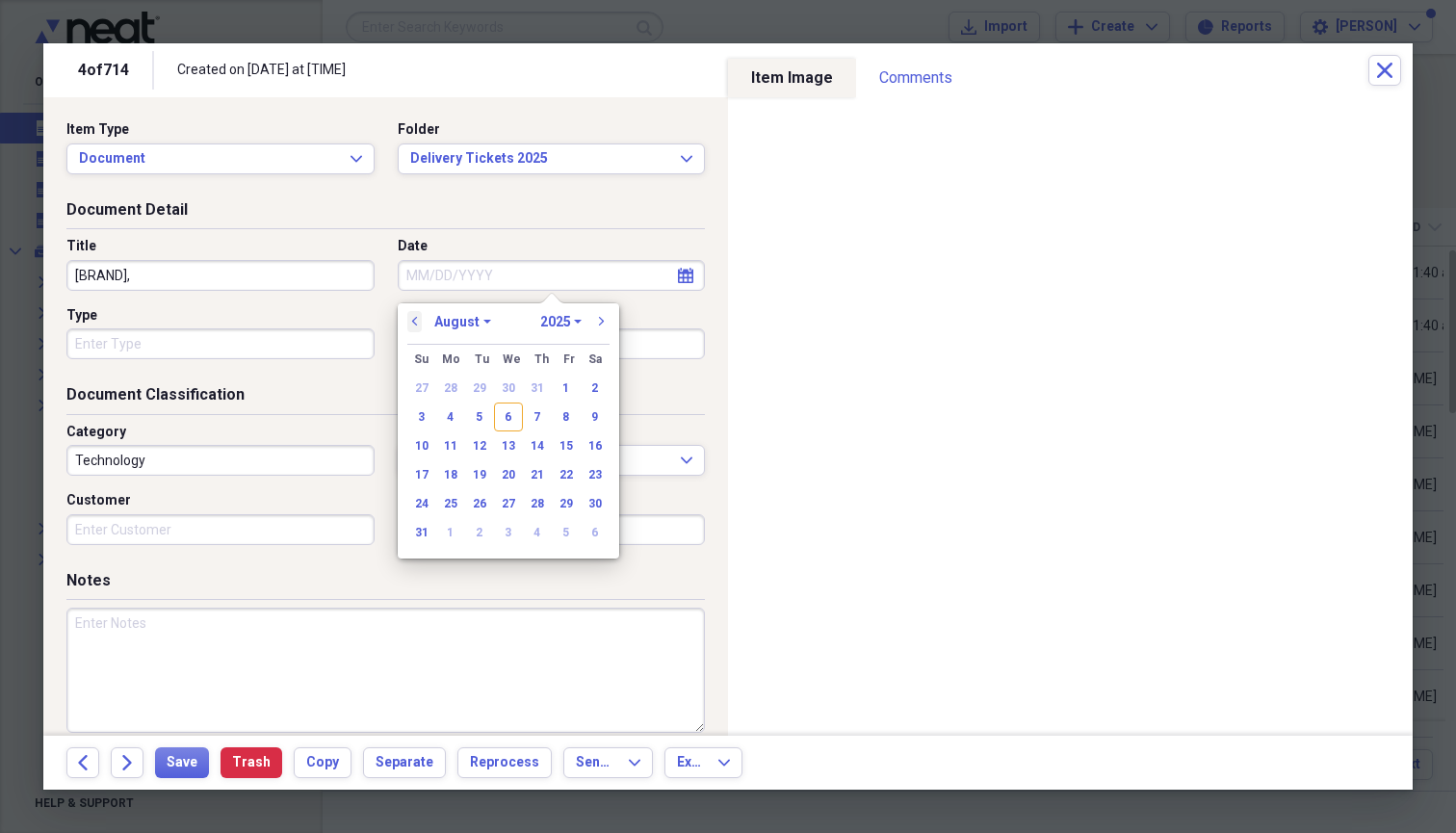 click on "previous" at bounding box center (415, 322) 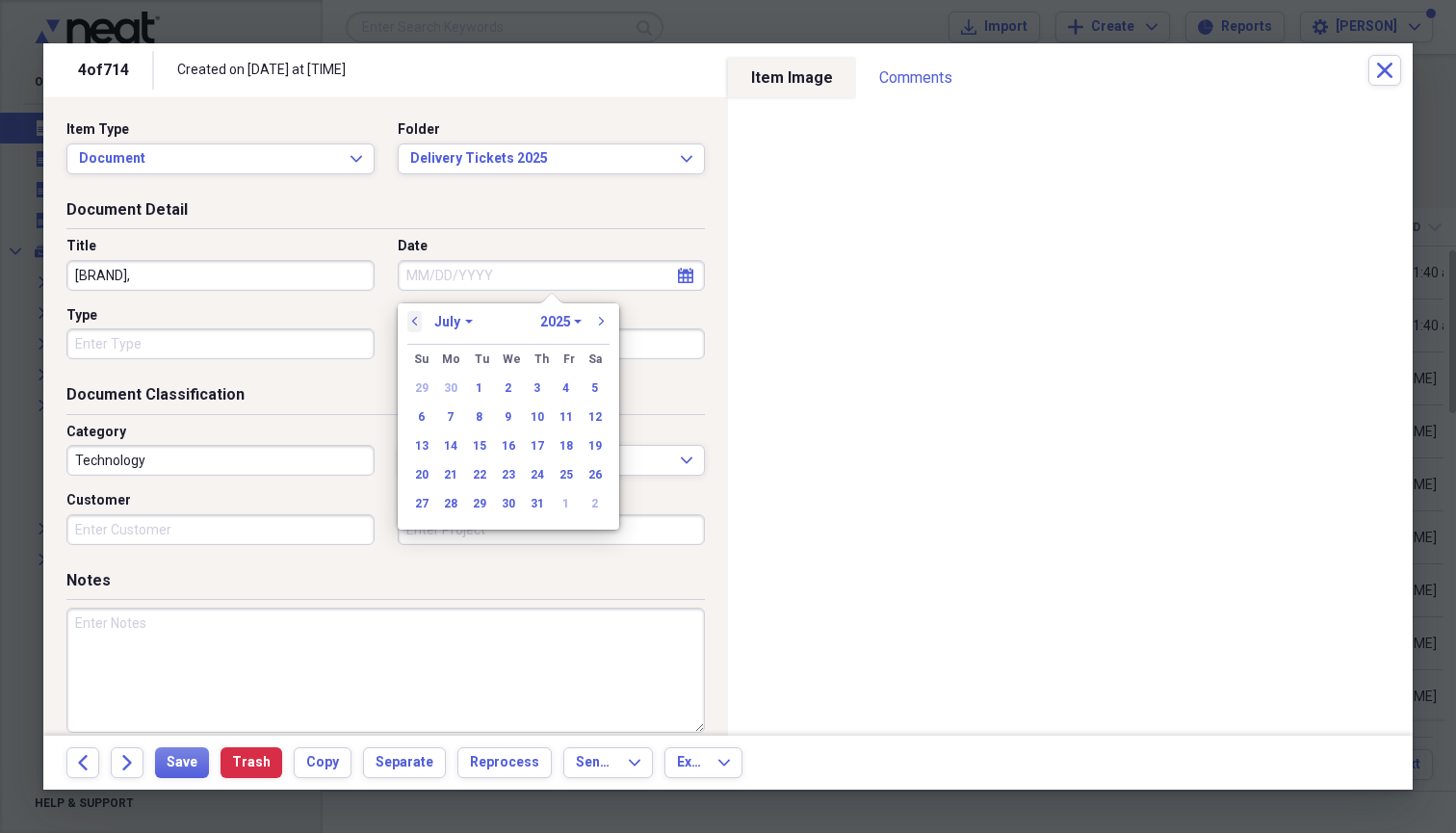 click on "previous" at bounding box center [415, 322] 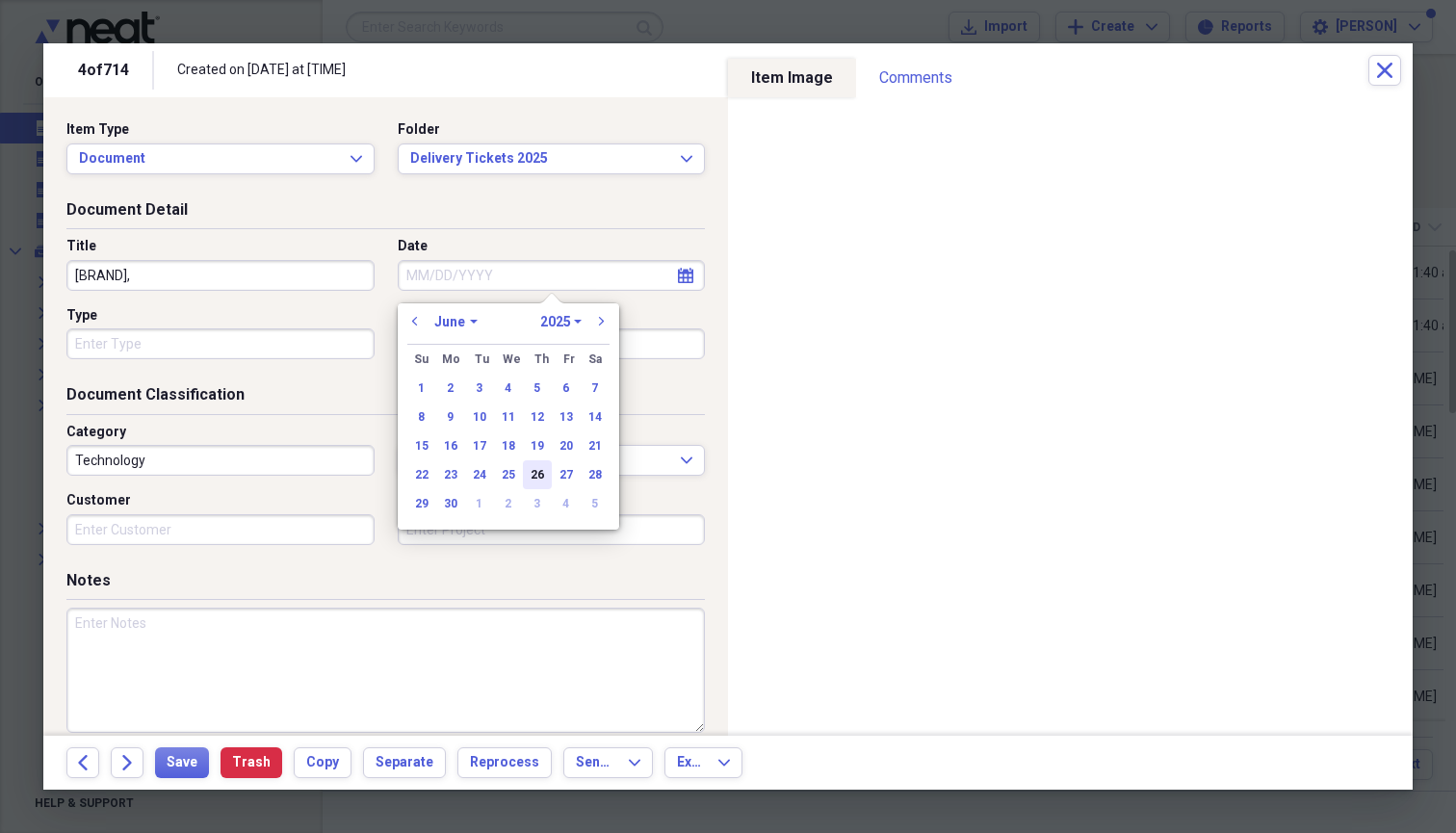 click on "26" at bounding box center [537, 475] 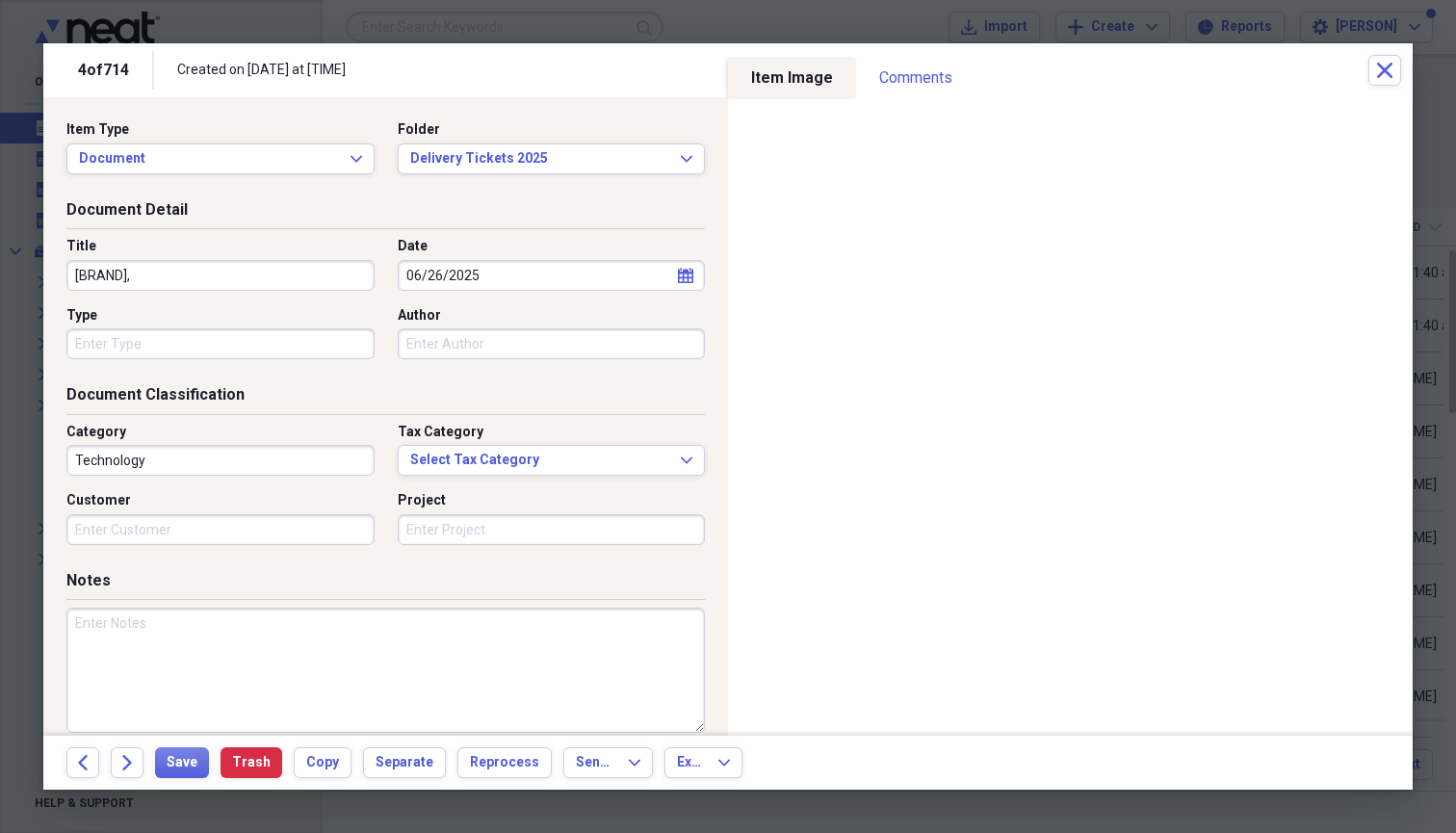 click on "[BRAND]," at bounding box center (221, 275) 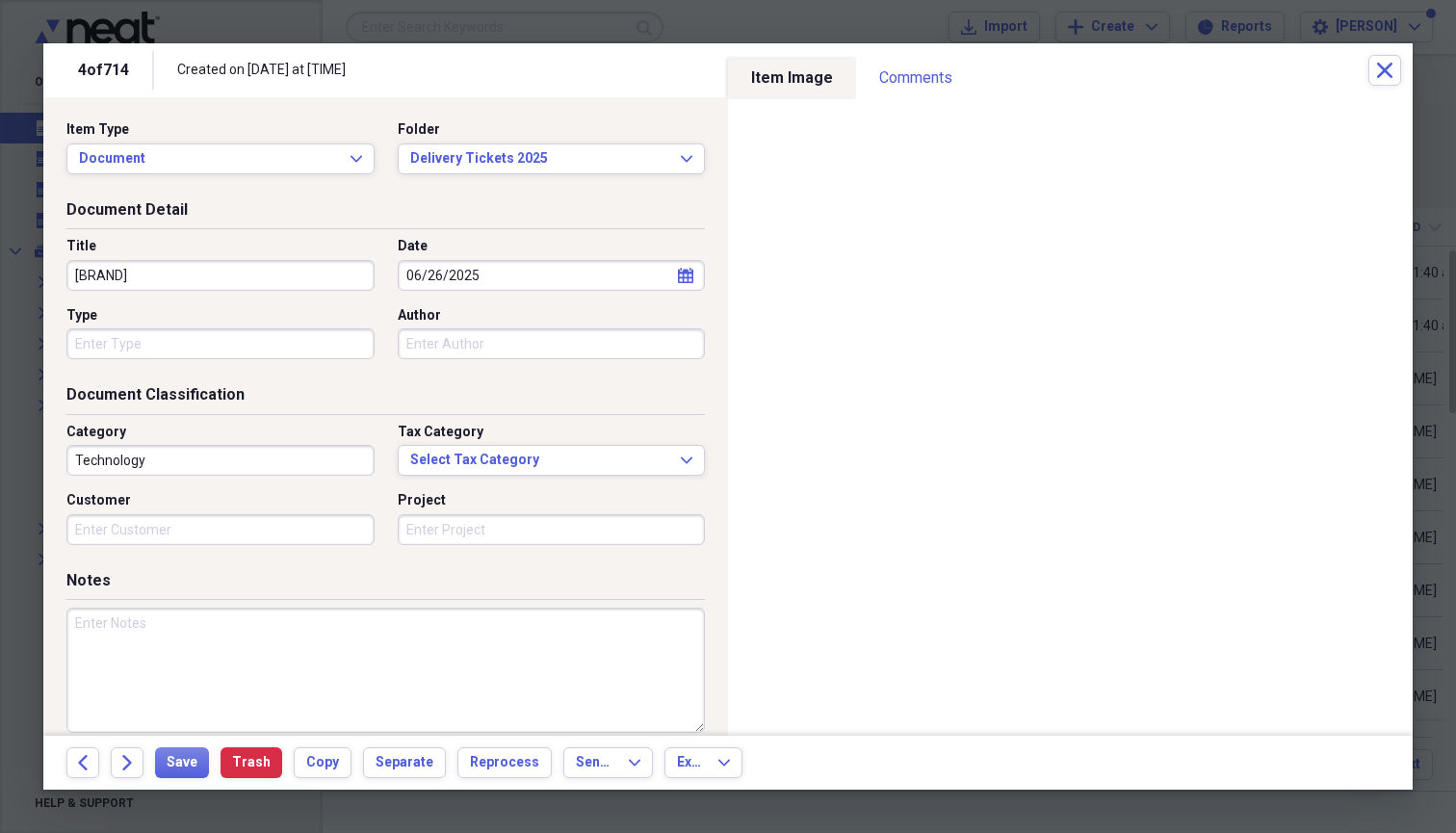 type on "[BRAND]" 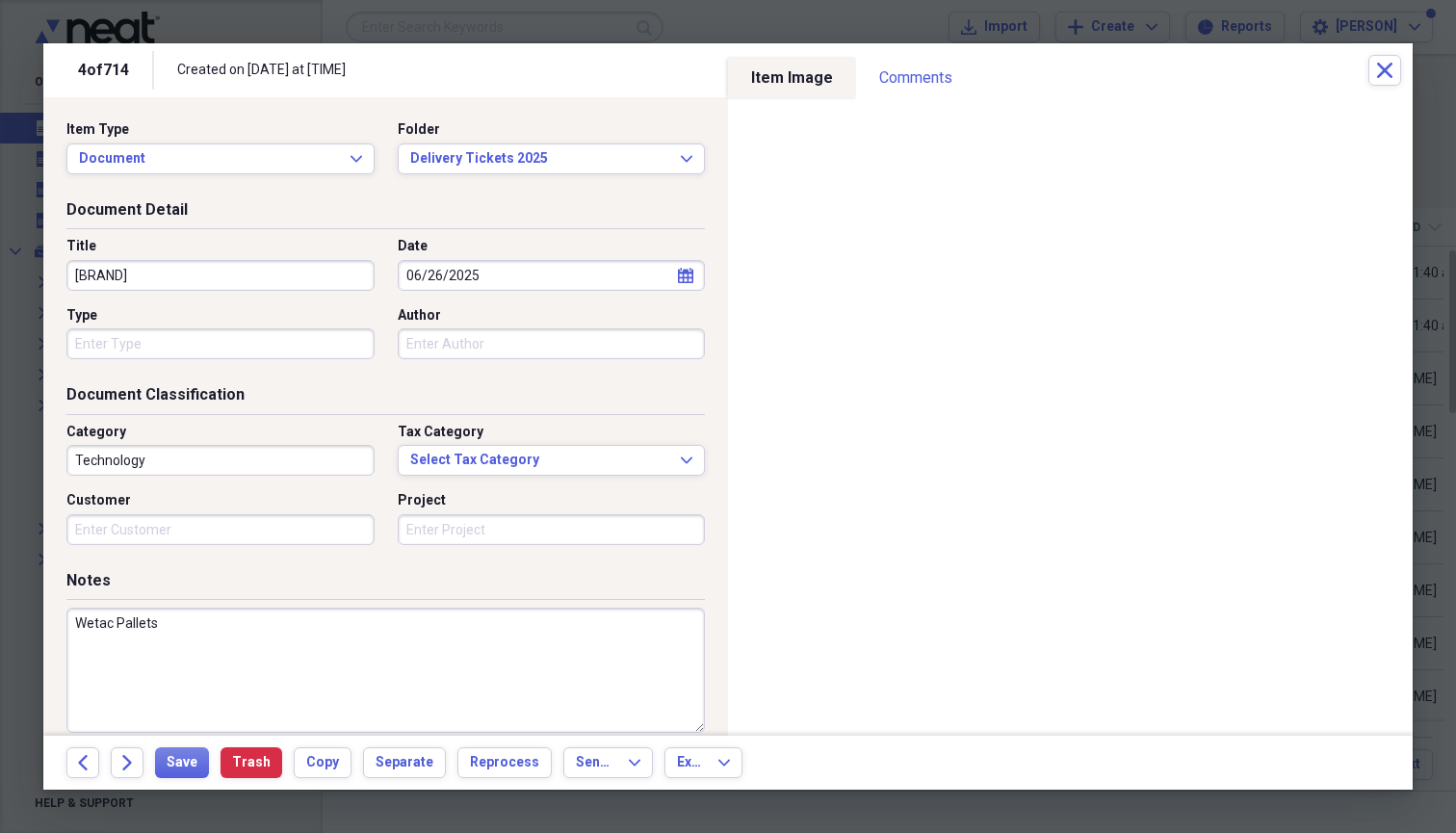 type on "Wetac Pallets" 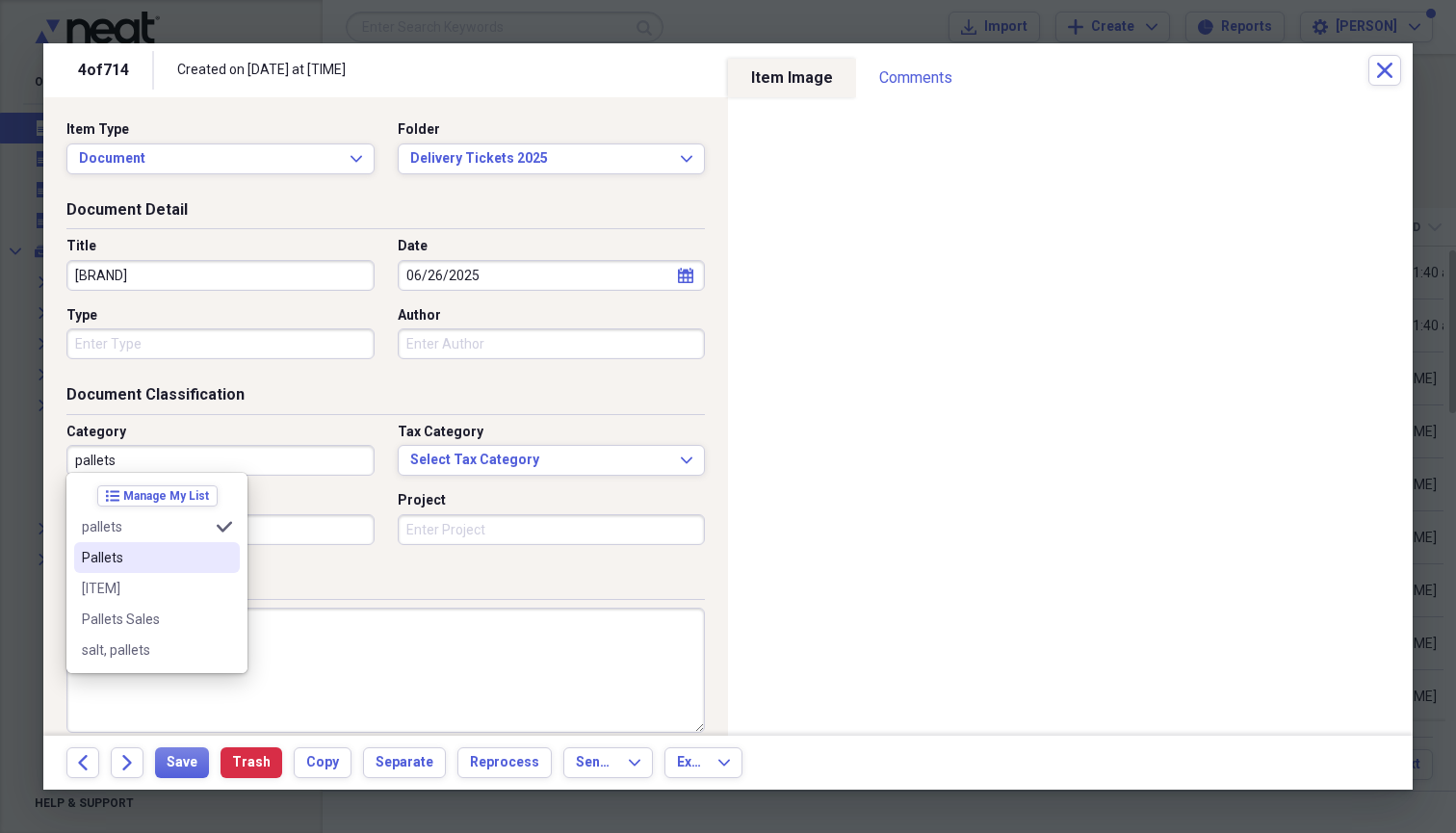 click on "Pallets" at bounding box center [145, 558] 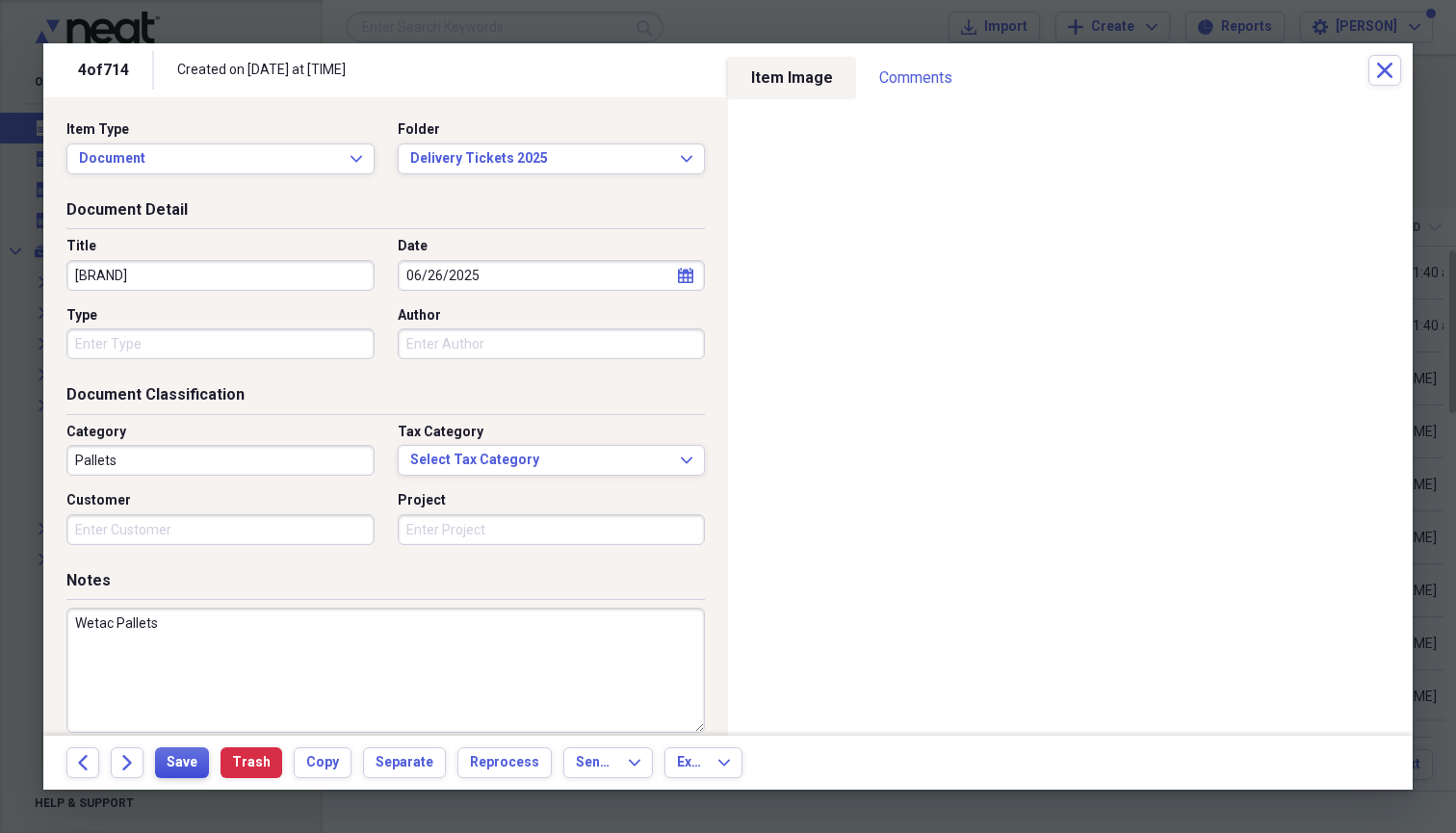 click on "Save" at bounding box center [182, 763] 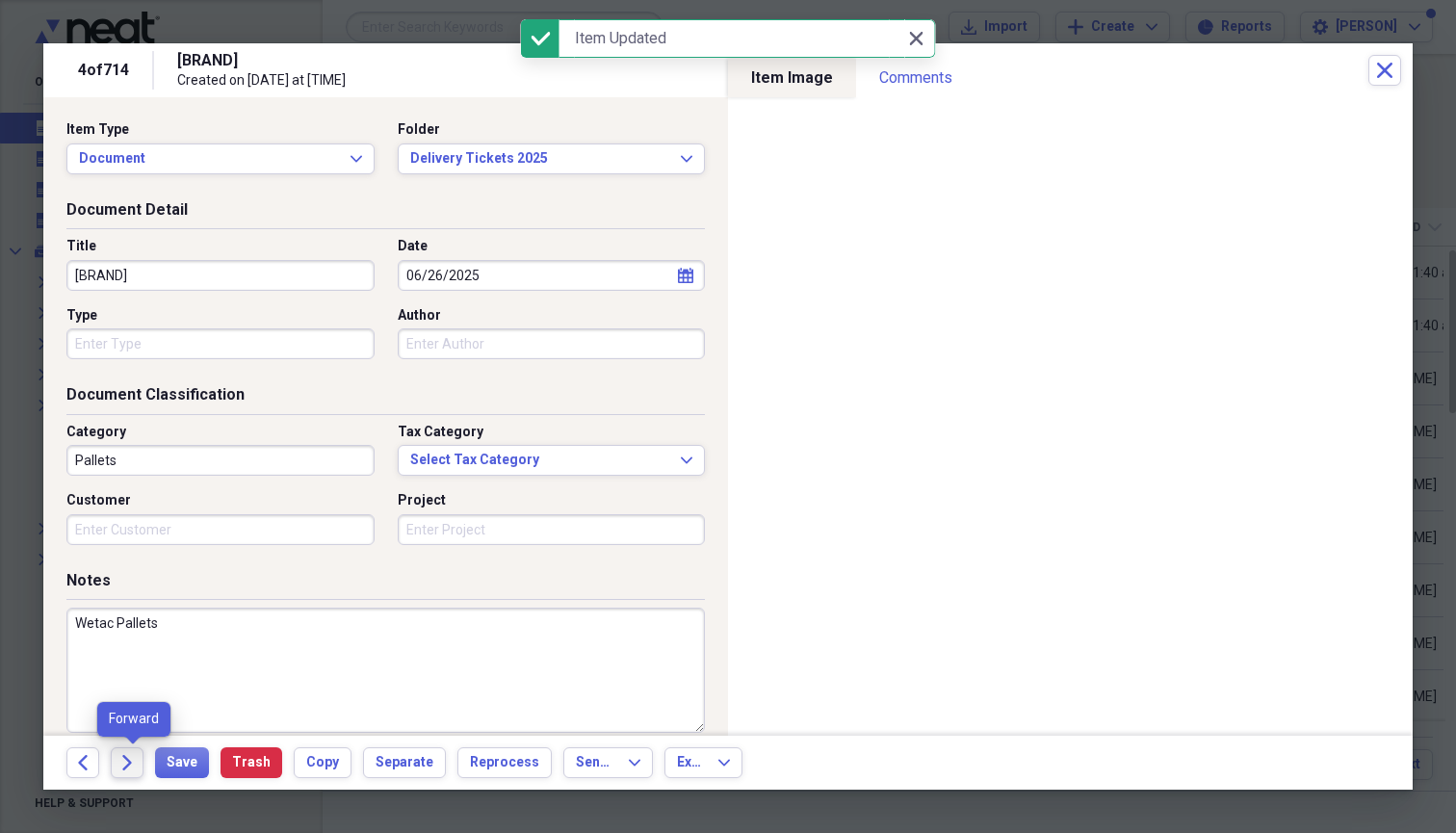 click 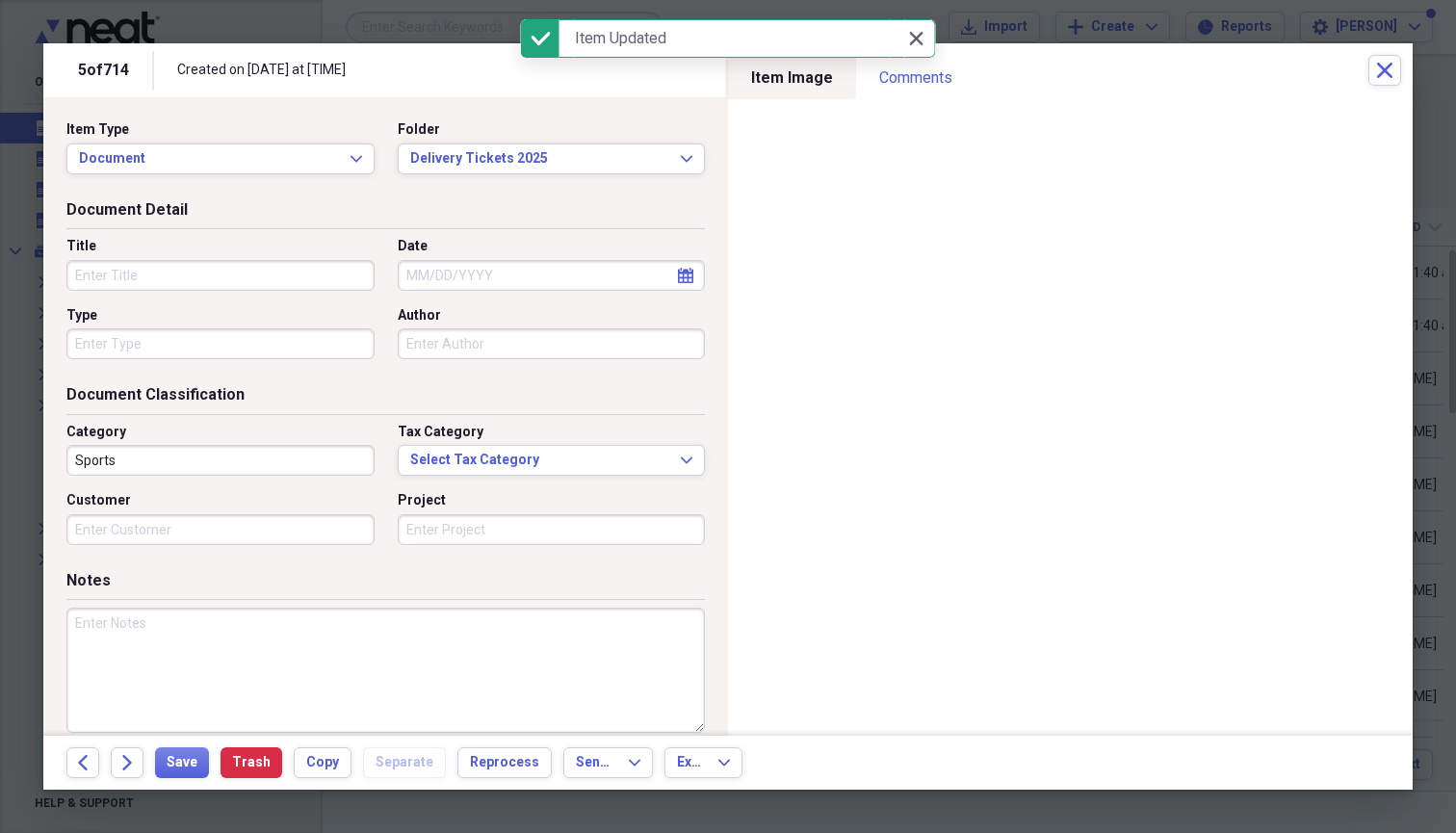 click on "Title" at bounding box center (221, 275) 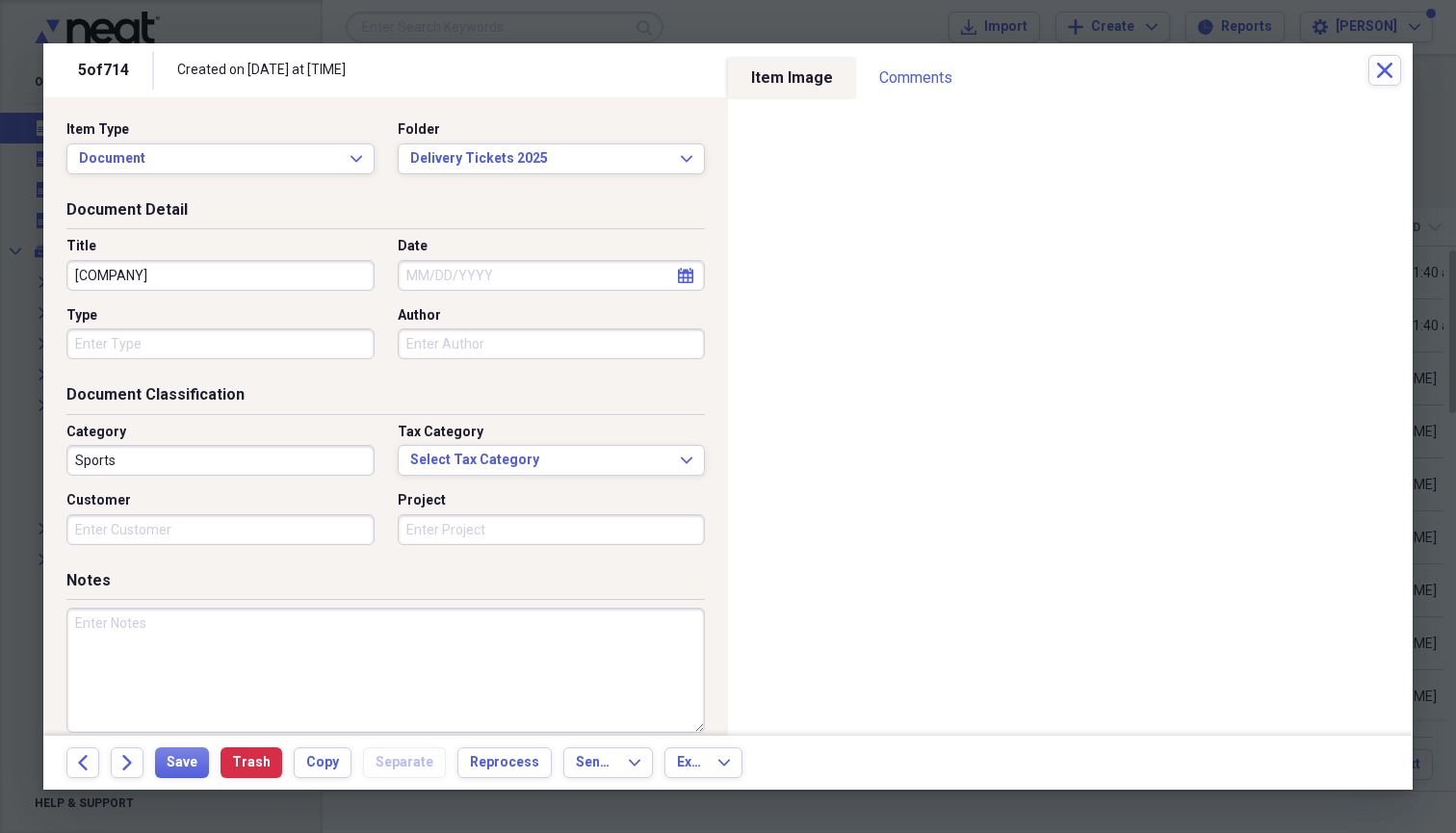 type on "[COMPANY]" 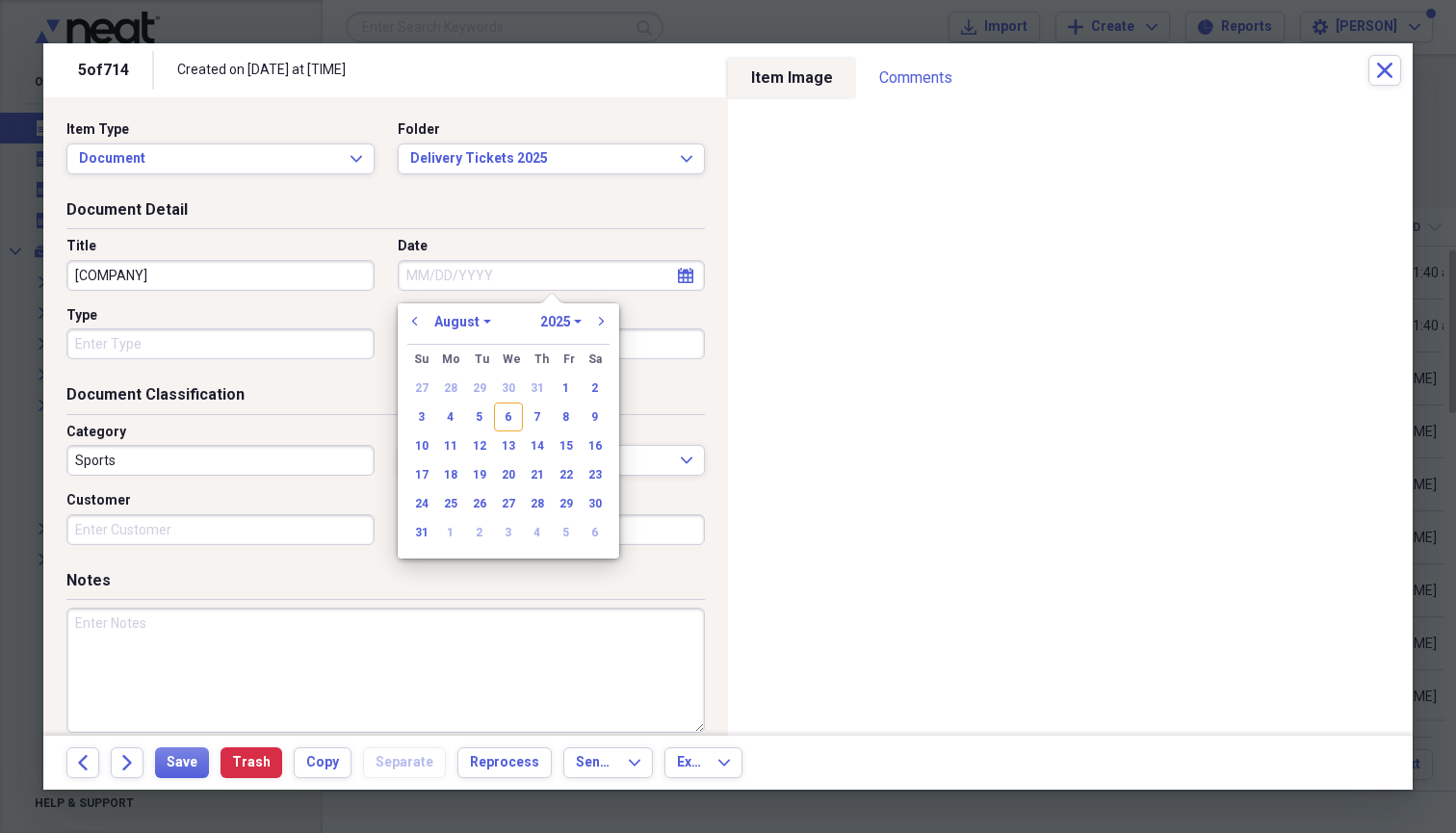 click on "previous January February March April May June July August September October November December 1970 1971 1972 1973 1974 1975 1976 1977 1978 1979 1980 1981 1982 1983 1984 1985 1986 1987 1988 1989 1990 1991 1992 1993 1994 1995 1996 1997 1998 1999 2000 2001 2002 2003 2004 2005 2006 2007 2008 2009 2010 2011 2012 2013 2014 2015 2016 2017 2018 2019 2020 2021 2022 2023 2024 2025 2026 2027 2028 2029 2030 2031 2032 2033 2034 2035 next" at bounding box center (508, 327) 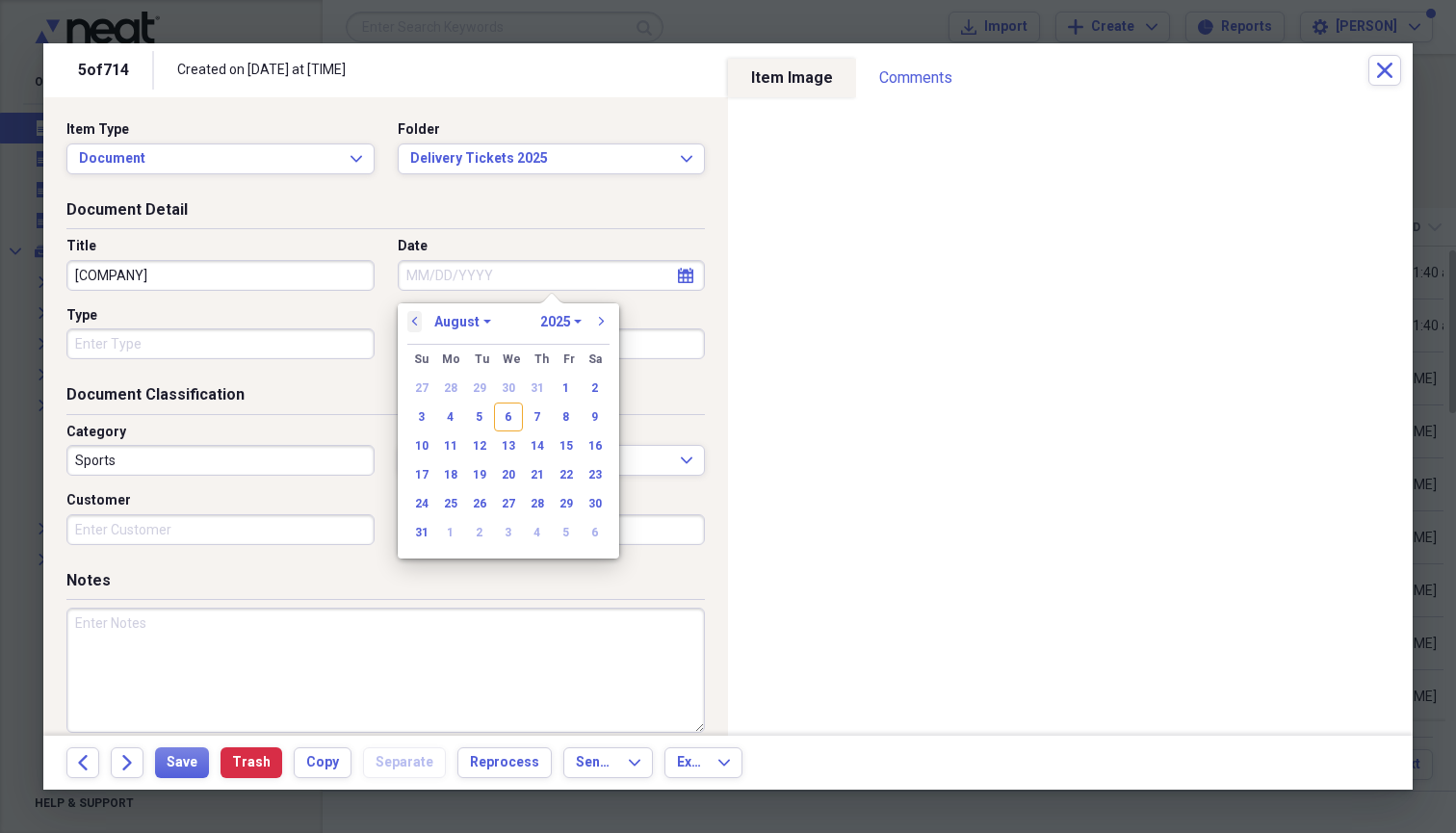 click on "previous" at bounding box center (415, 322) 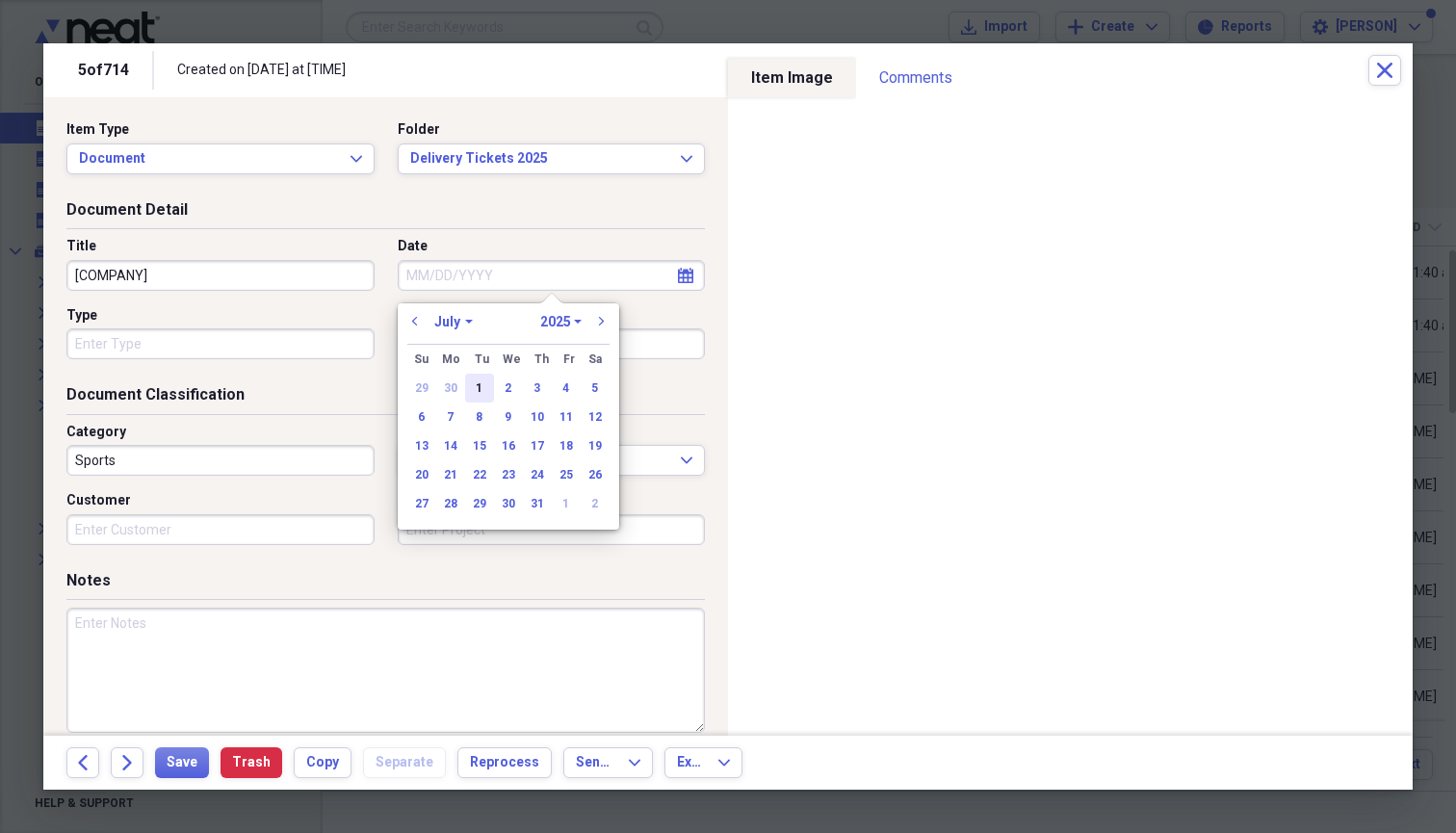 click on "1" at bounding box center (480, 388) 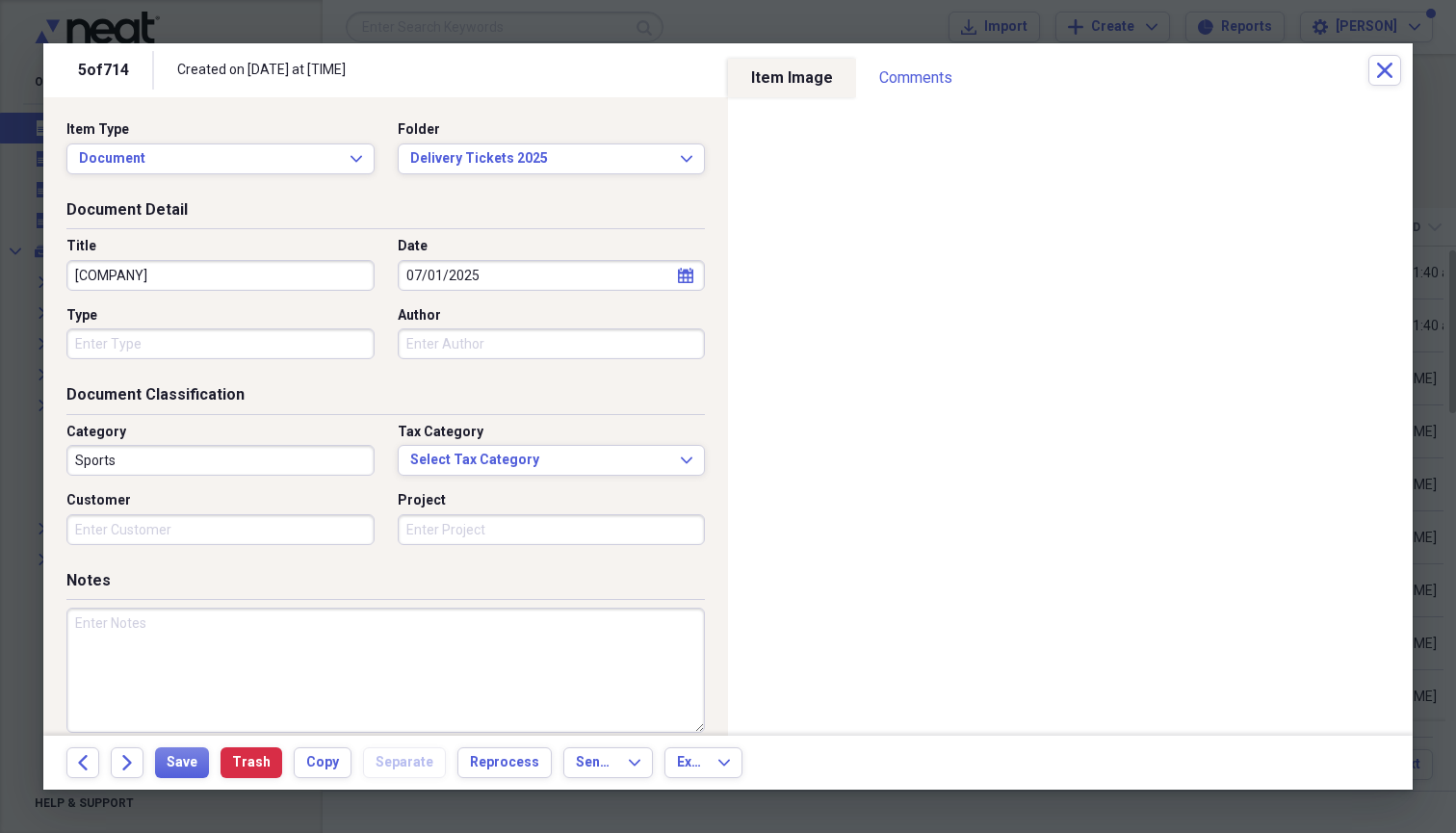 click on "Sports" at bounding box center (221, 460) 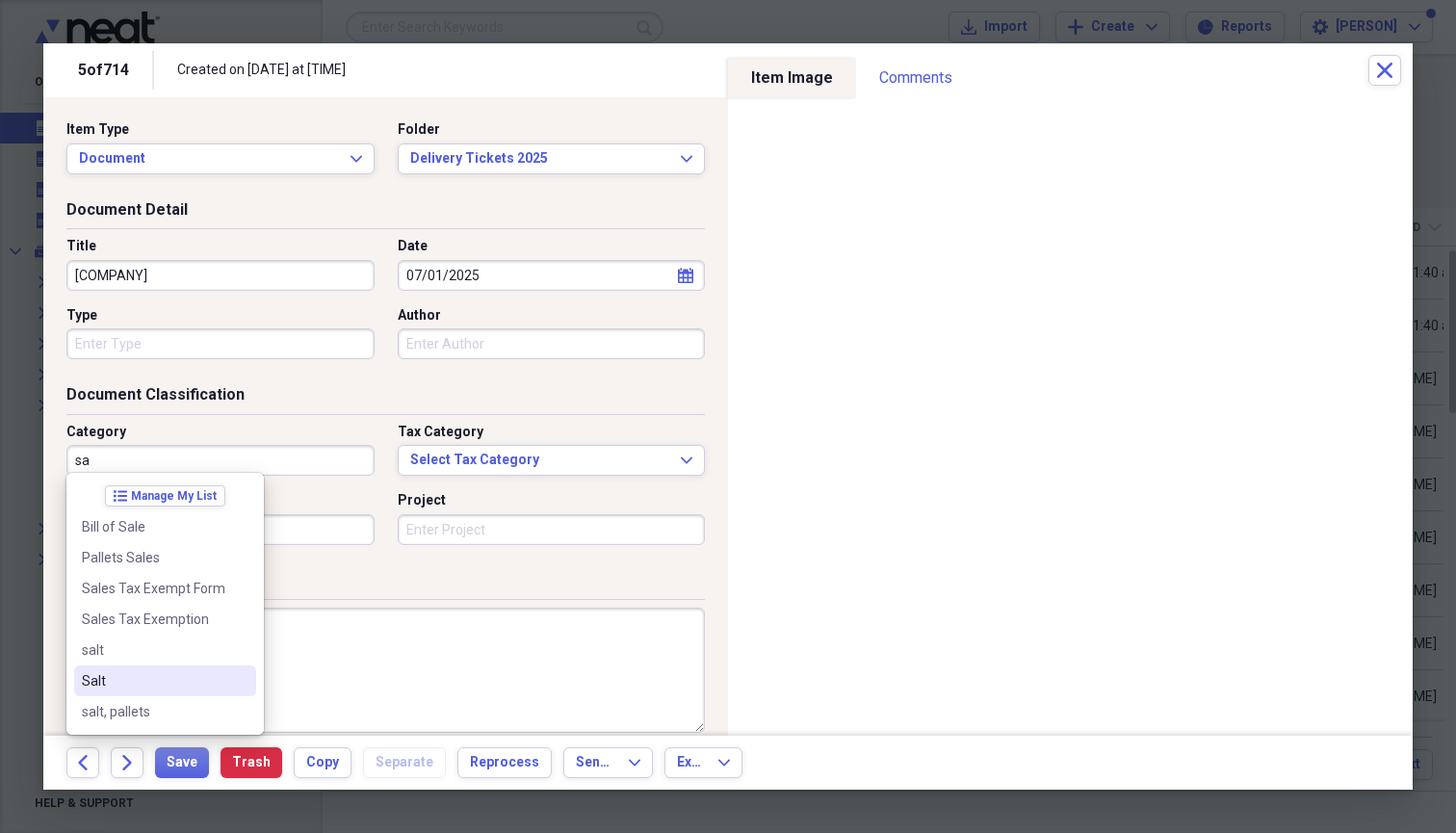 click on "Salt" at bounding box center [165, 681] 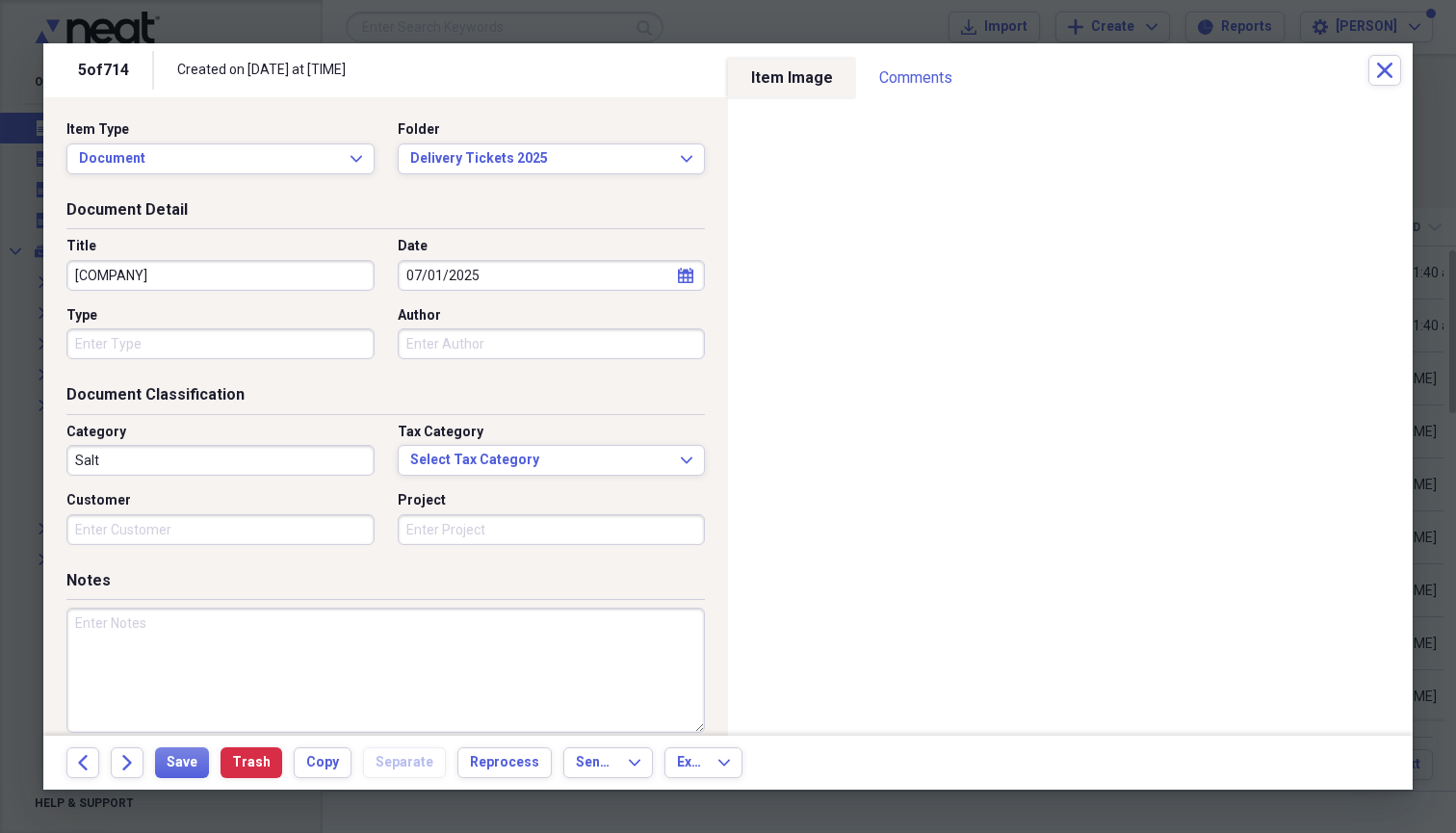 click on "Customer" at bounding box center [221, 530] 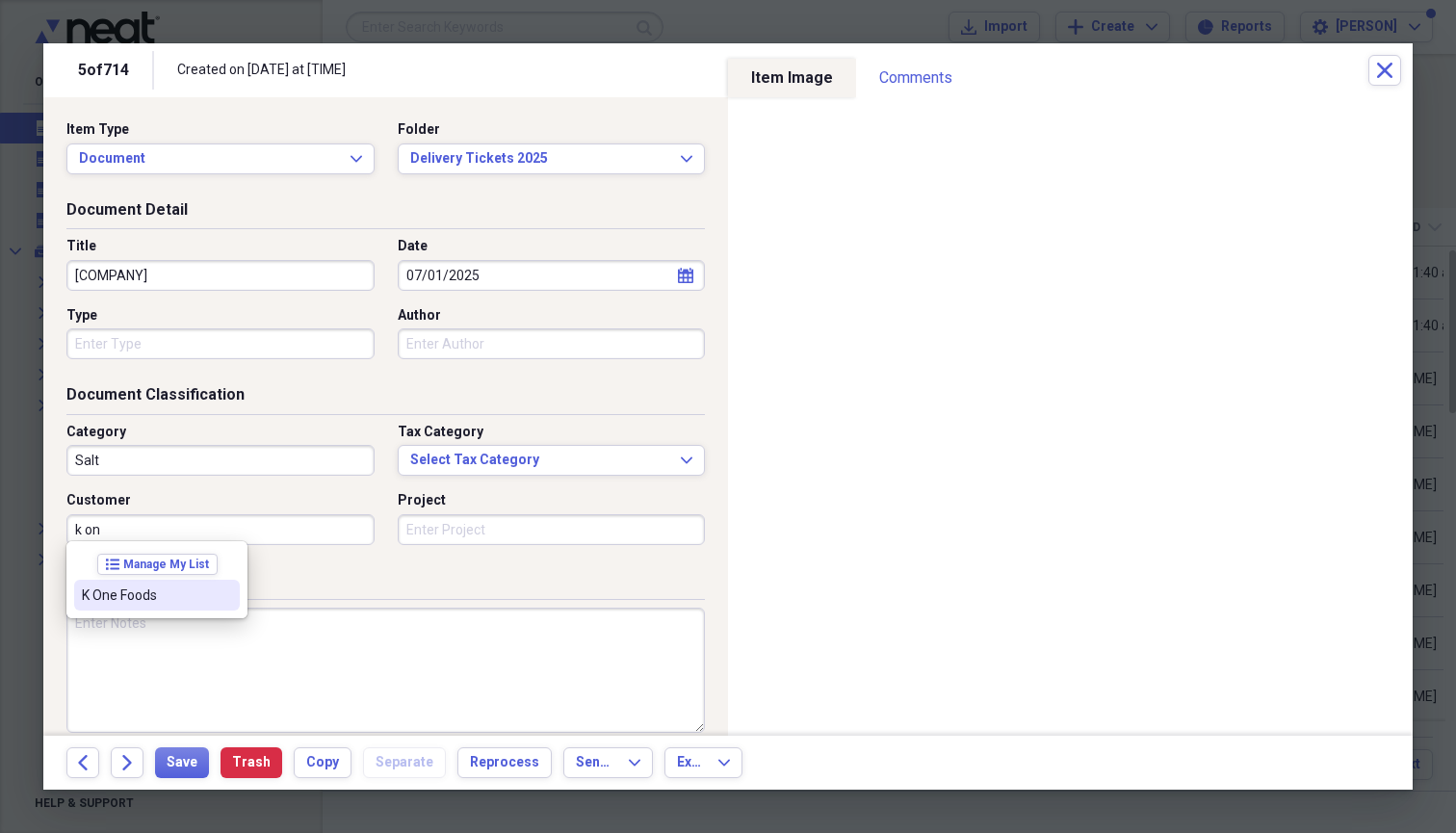 click on "K One Foods" at bounding box center [145, 595] 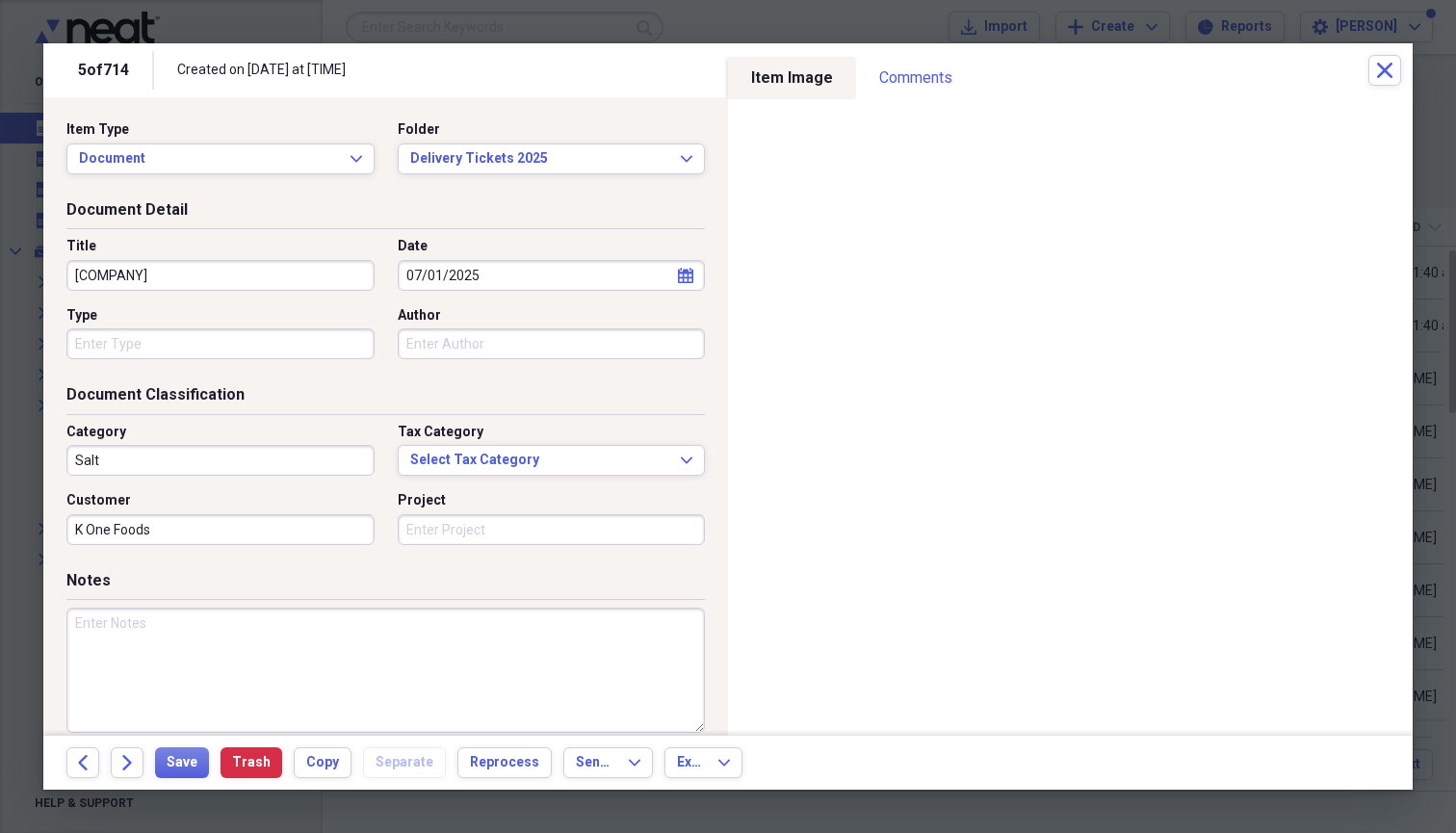 click at bounding box center (385, 670) 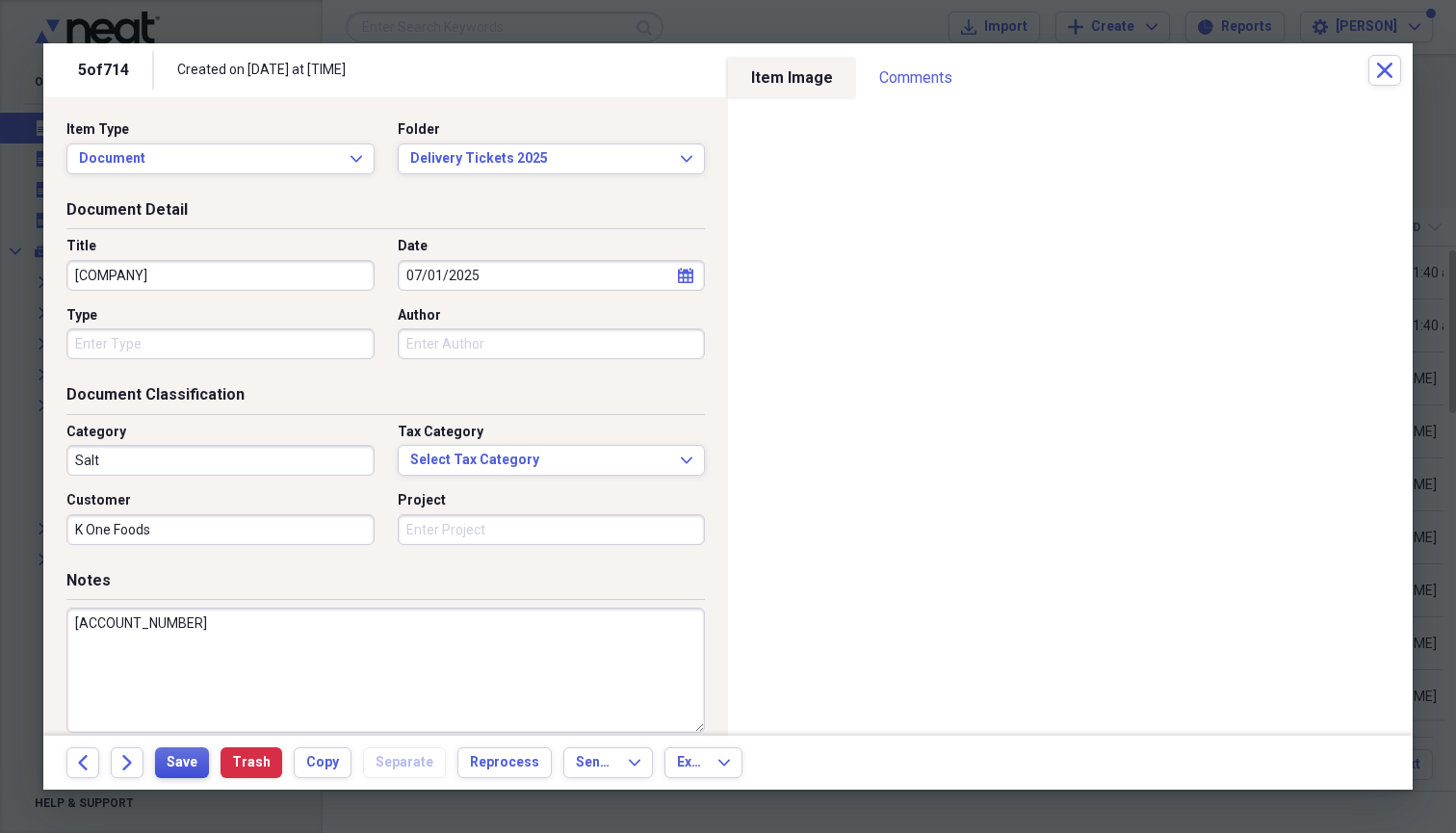 type on "[ACCOUNT_NUMBER]" 